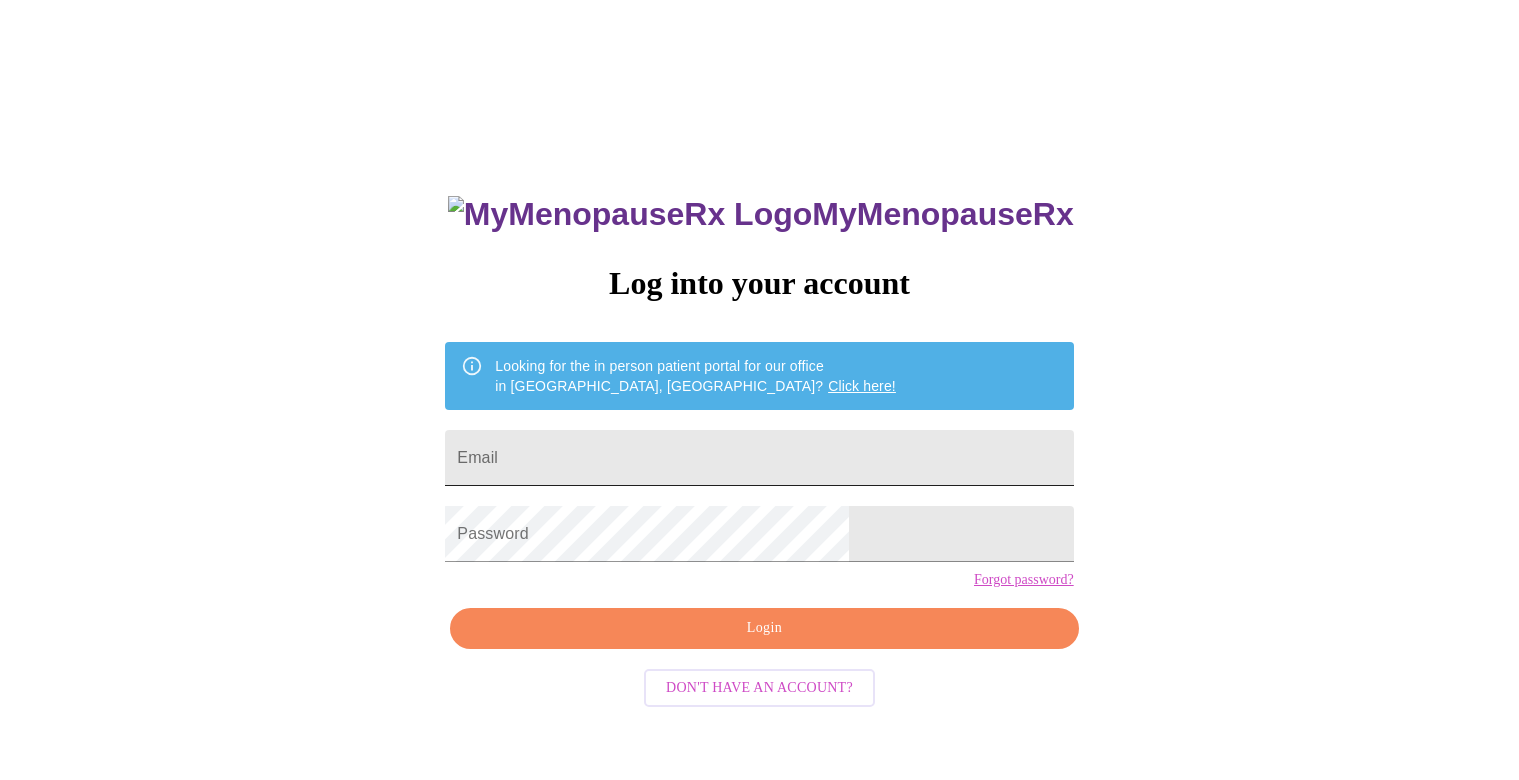 scroll, scrollTop: 0, scrollLeft: 0, axis: both 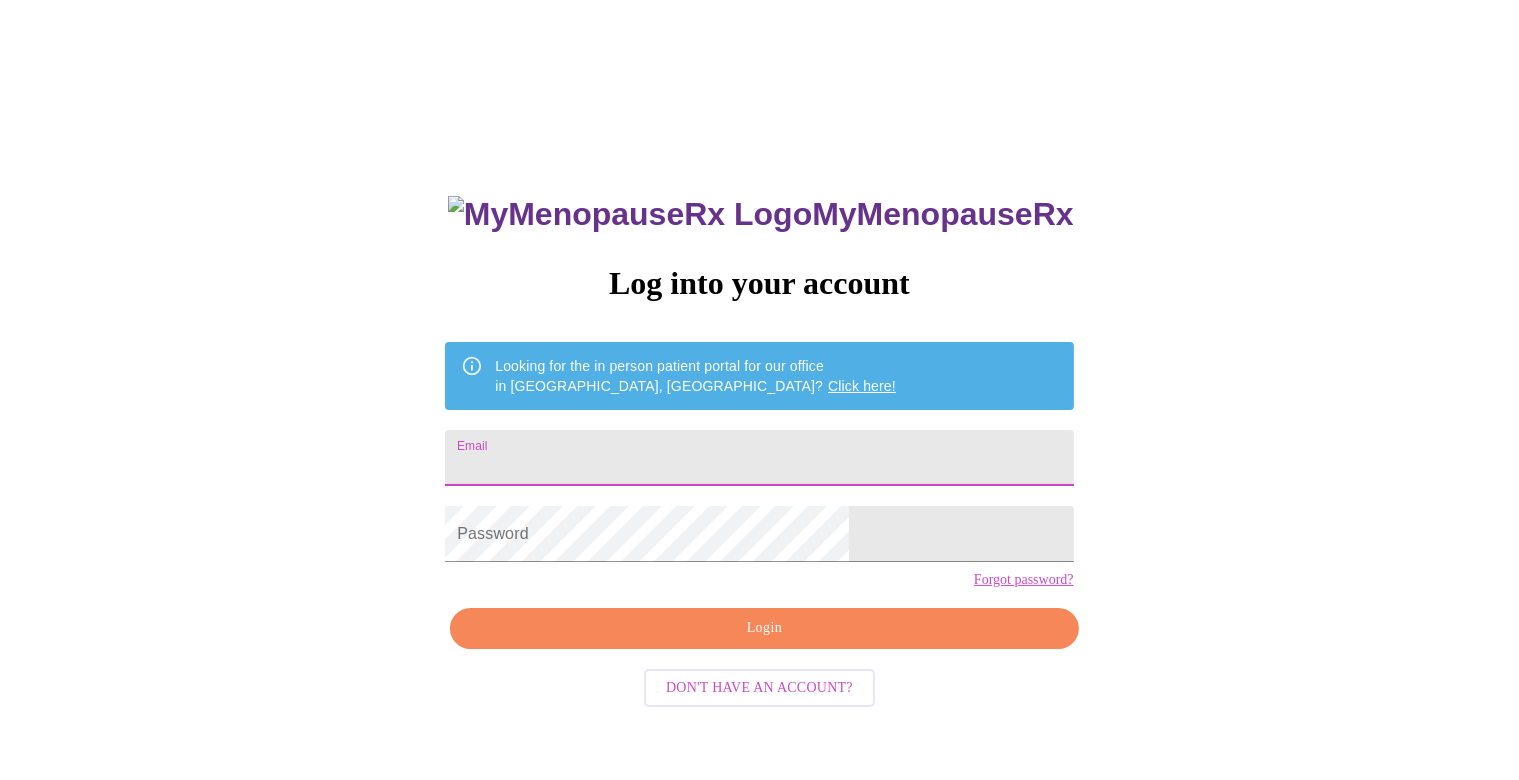 click on "Email" at bounding box center (759, 458) 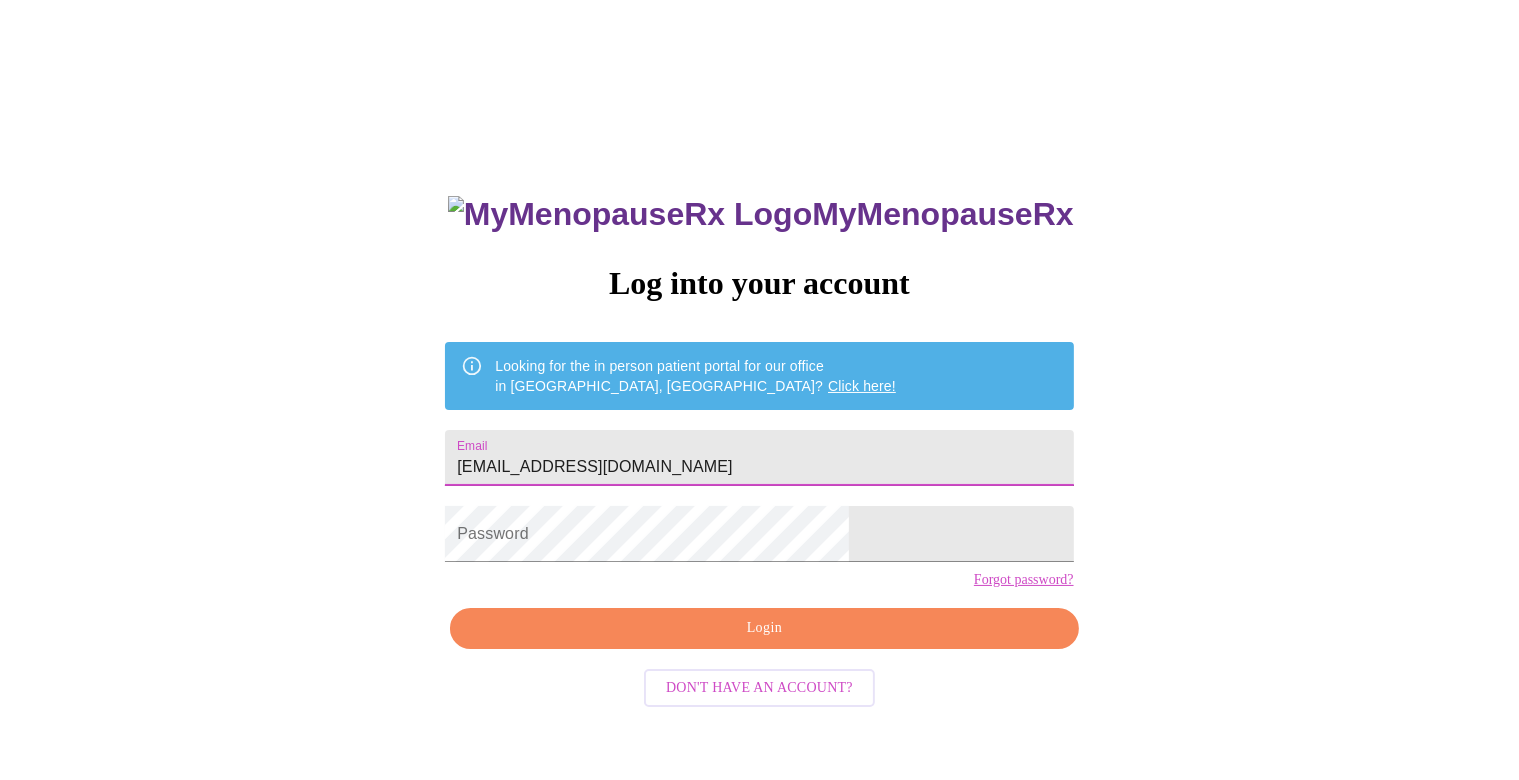 type on "margoedmon@gmail.com" 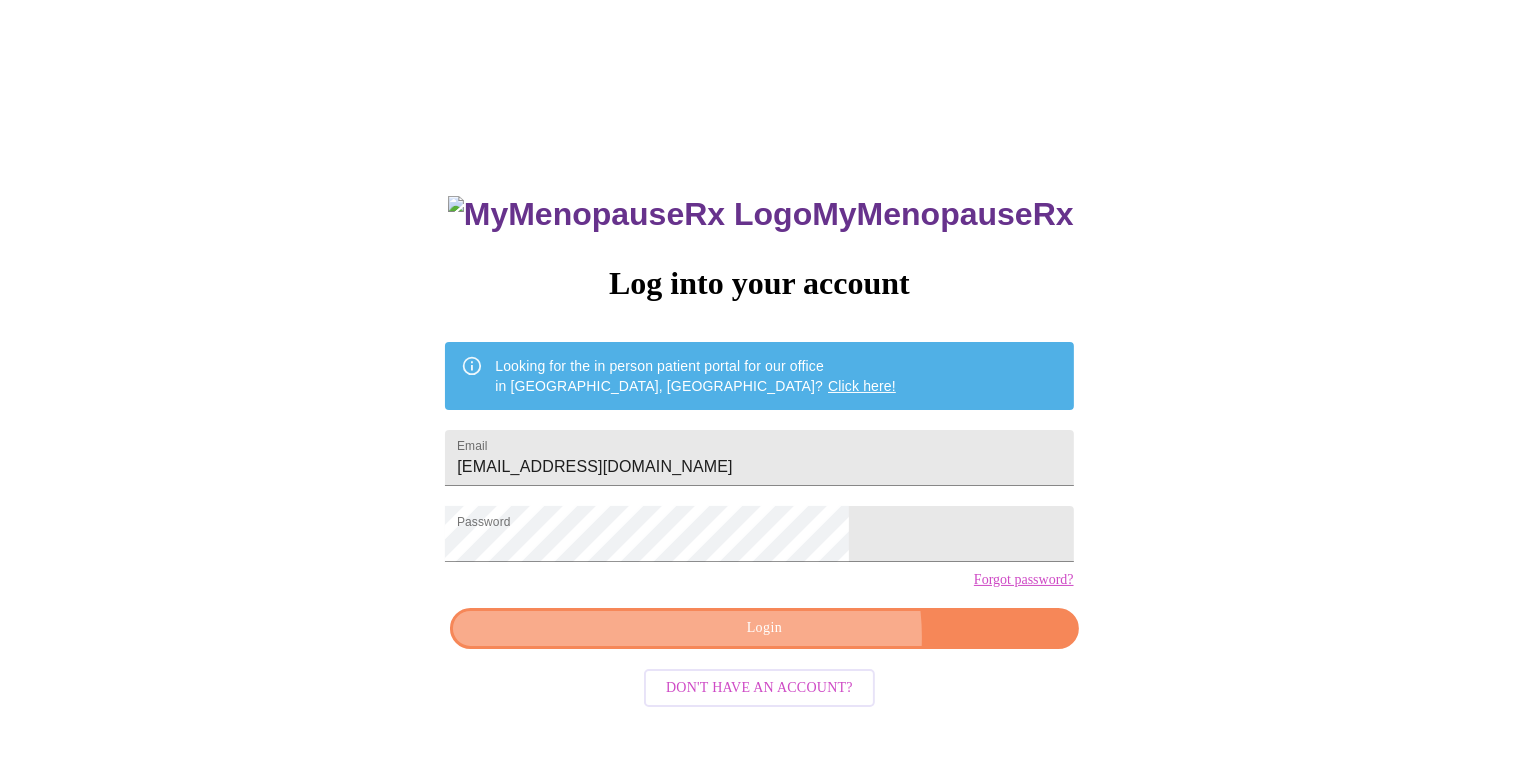 click on "Login" at bounding box center (764, 628) 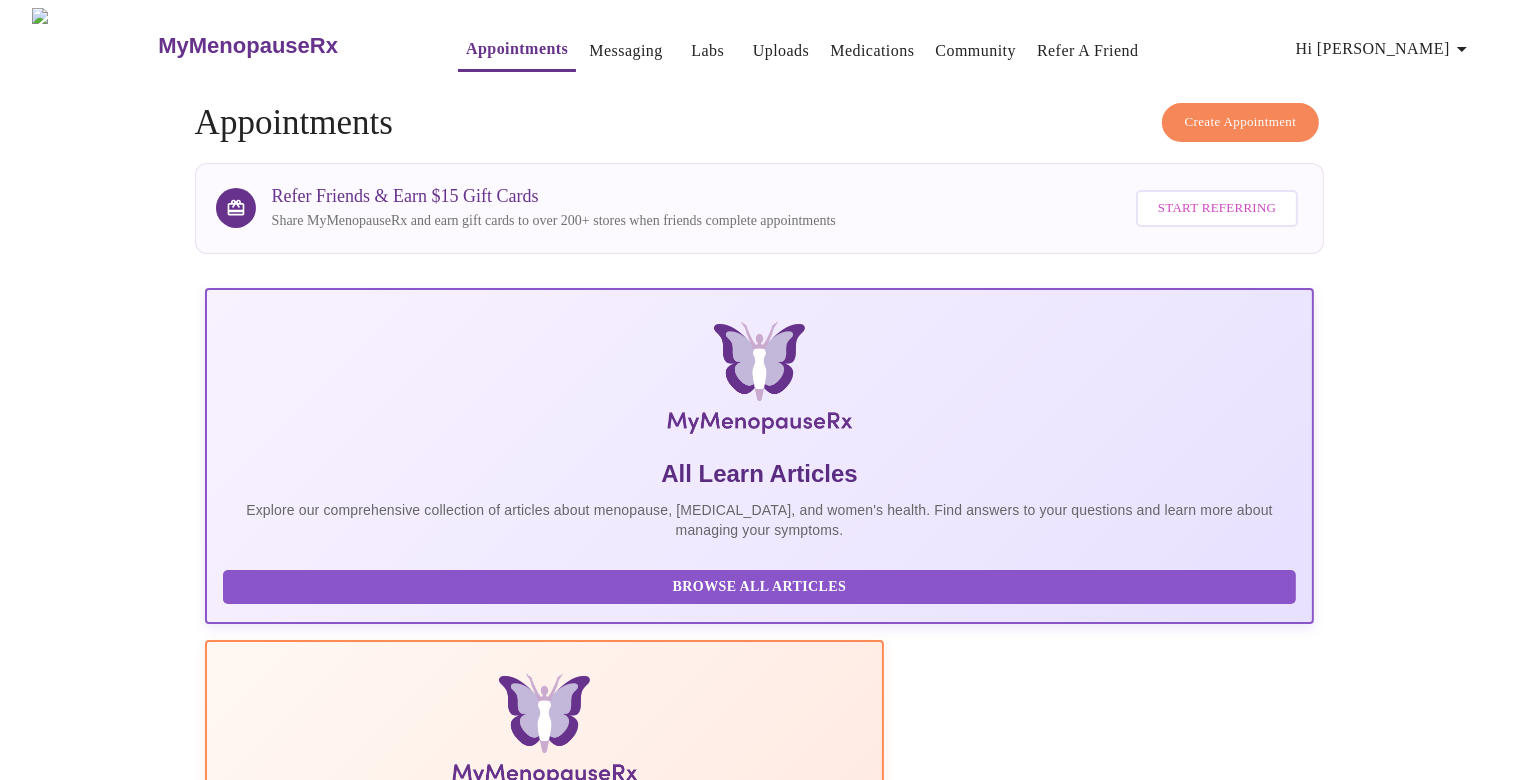 click on "Messaging" at bounding box center (625, 51) 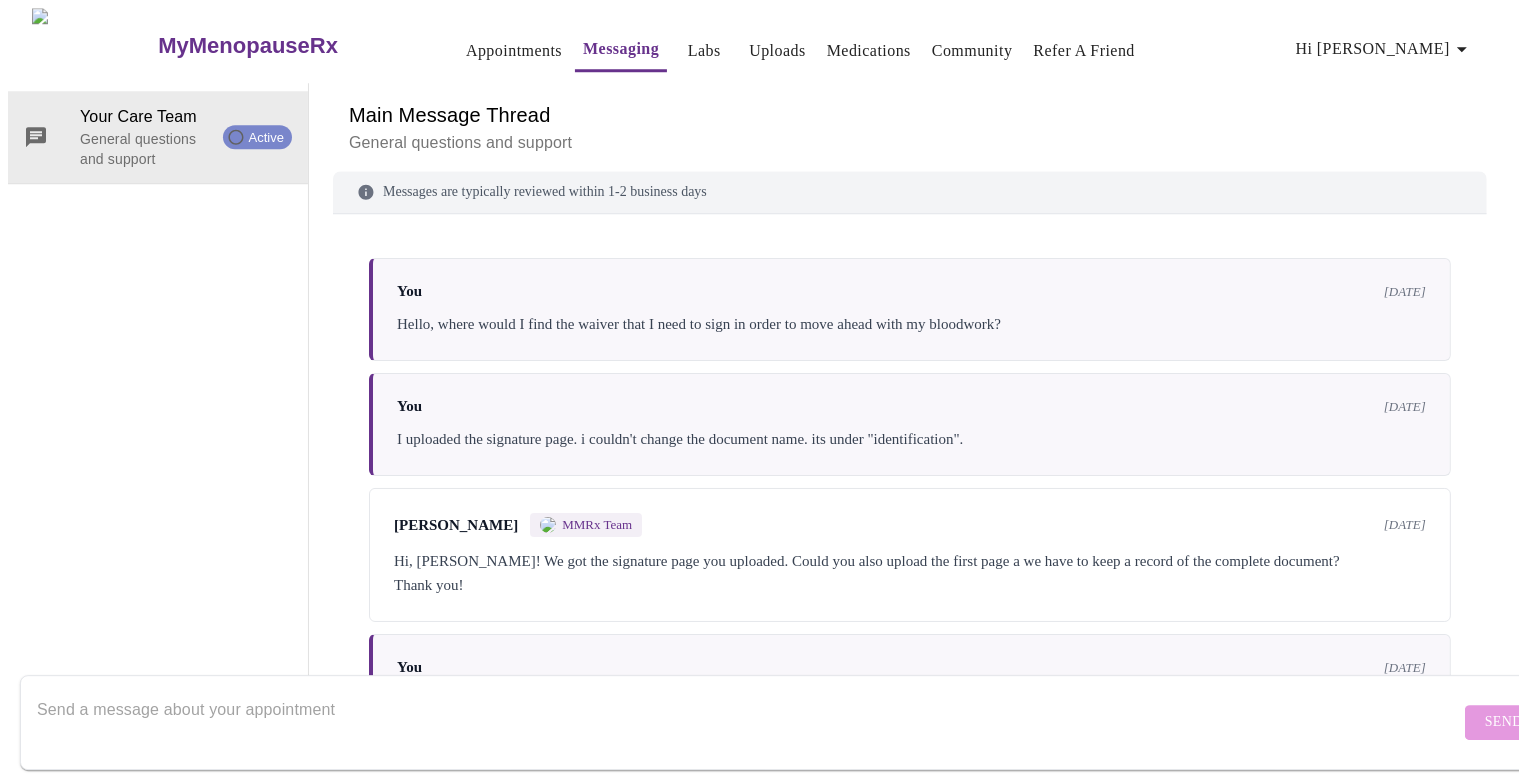 scroll, scrollTop: 74, scrollLeft: 0, axis: vertical 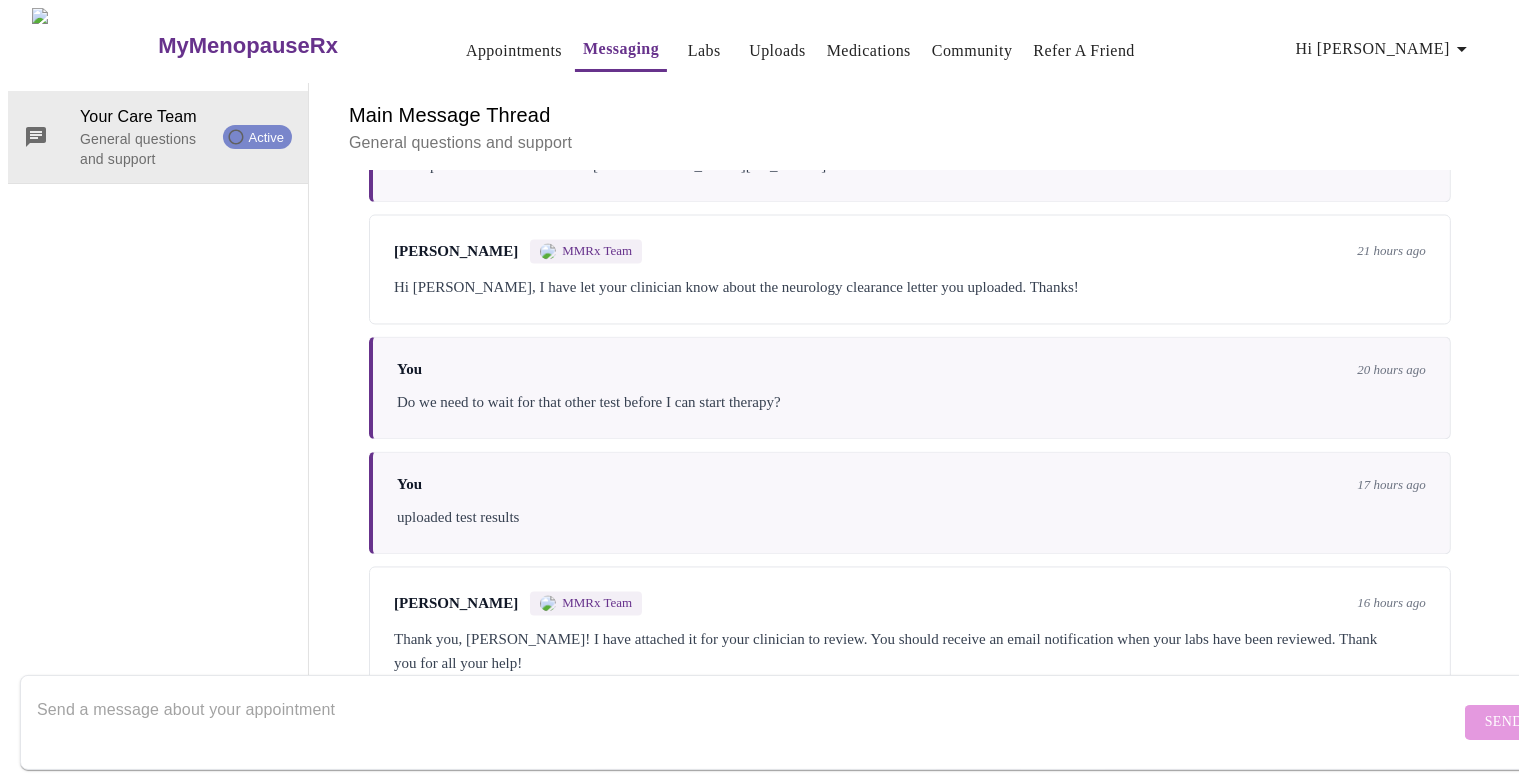 click at bounding box center [748, 722] 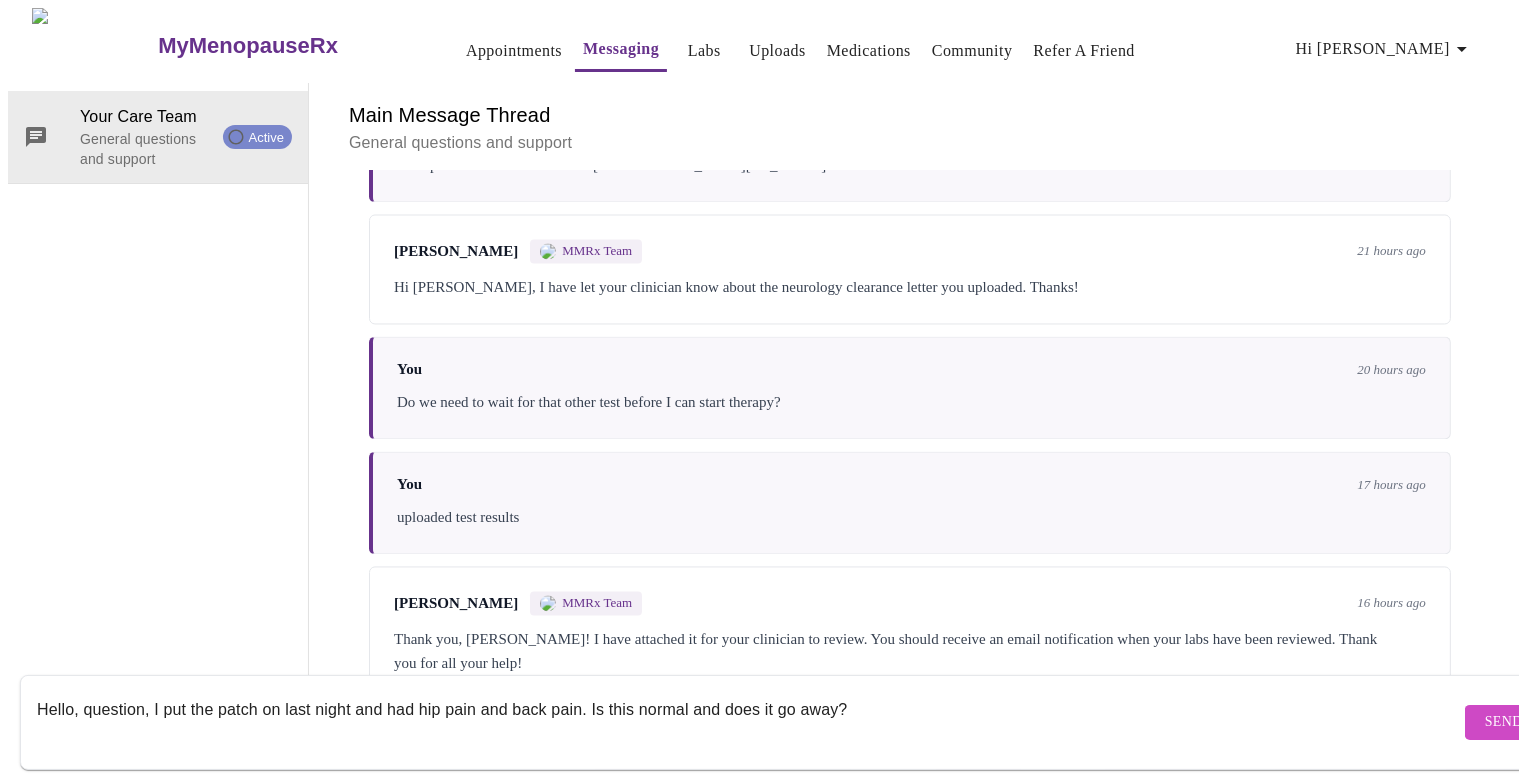 type on "Hello, question, I put the patch on last night and had hip pain and back pain. Is this normal and does it go away?" 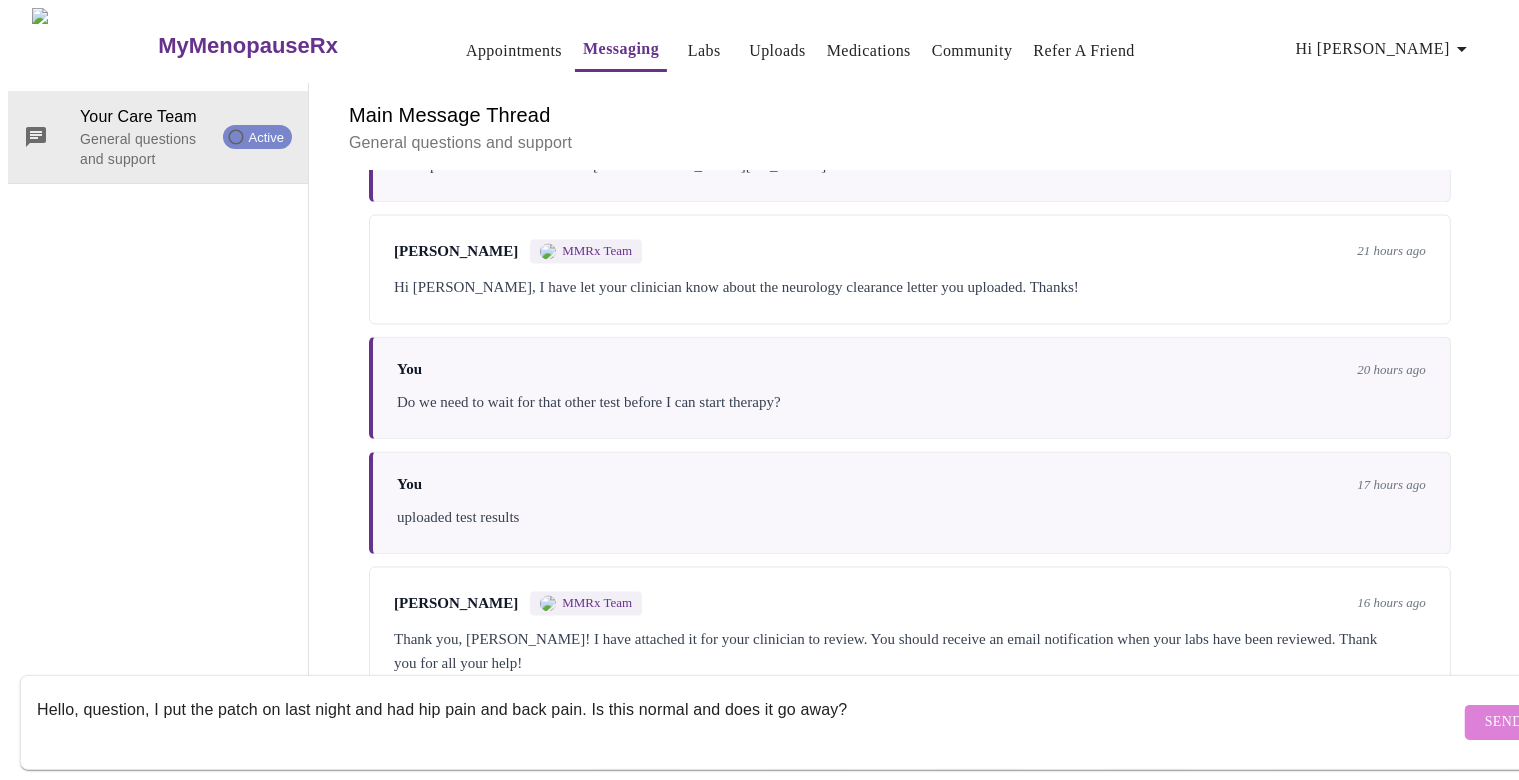click on "Send" at bounding box center [1504, 722] 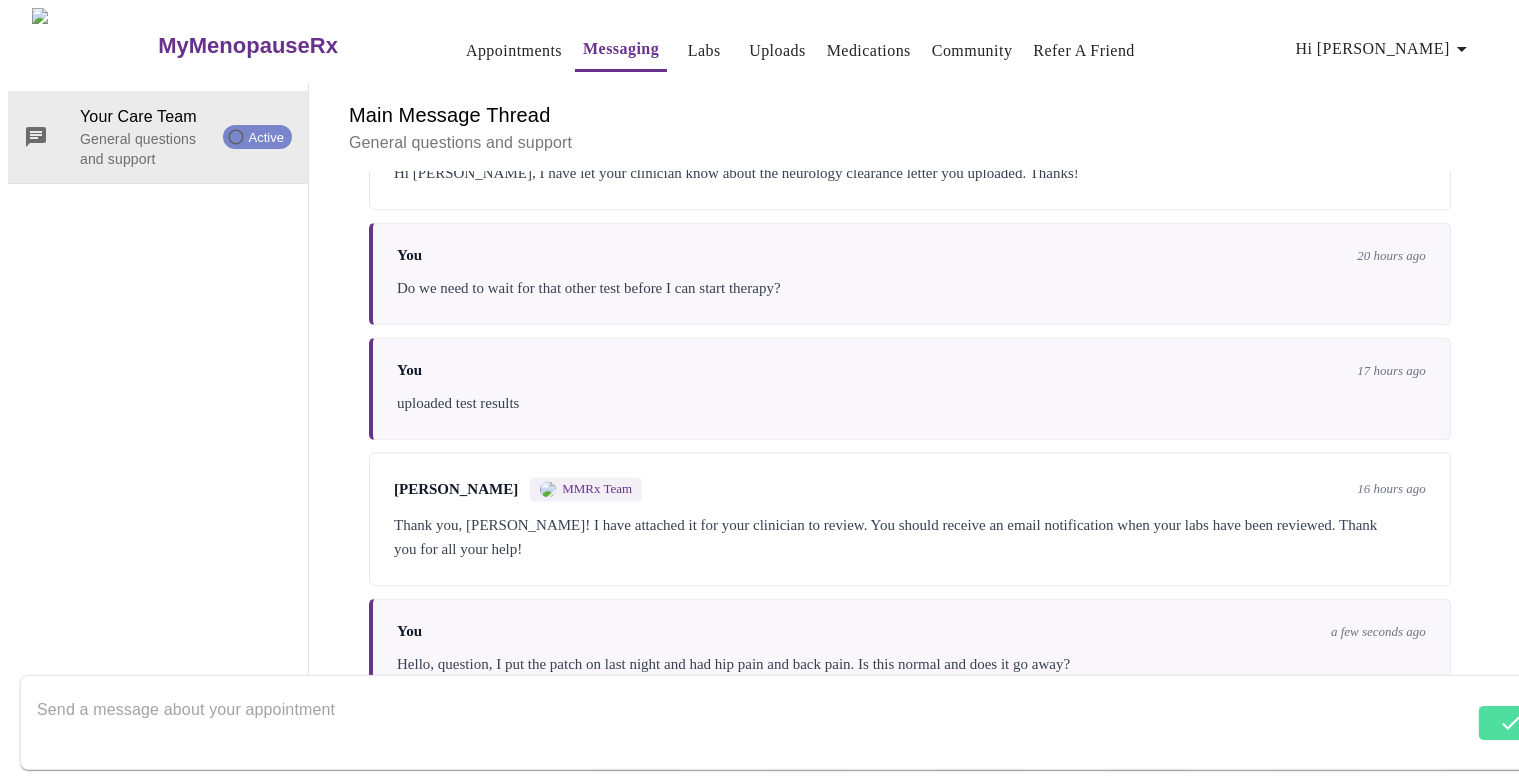 scroll, scrollTop: 4128, scrollLeft: 0, axis: vertical 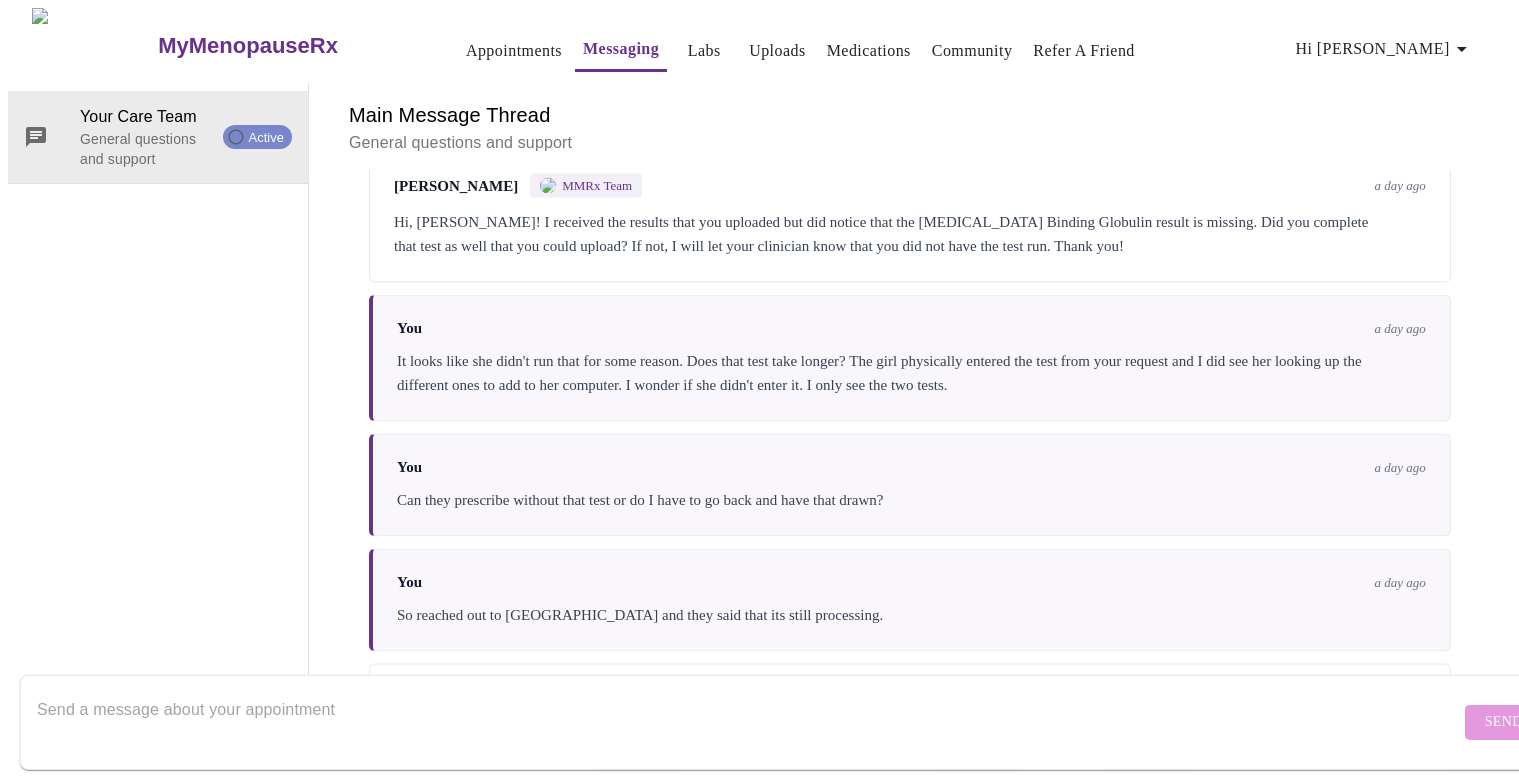 click on "Labs" at bounding box center [704, 51] 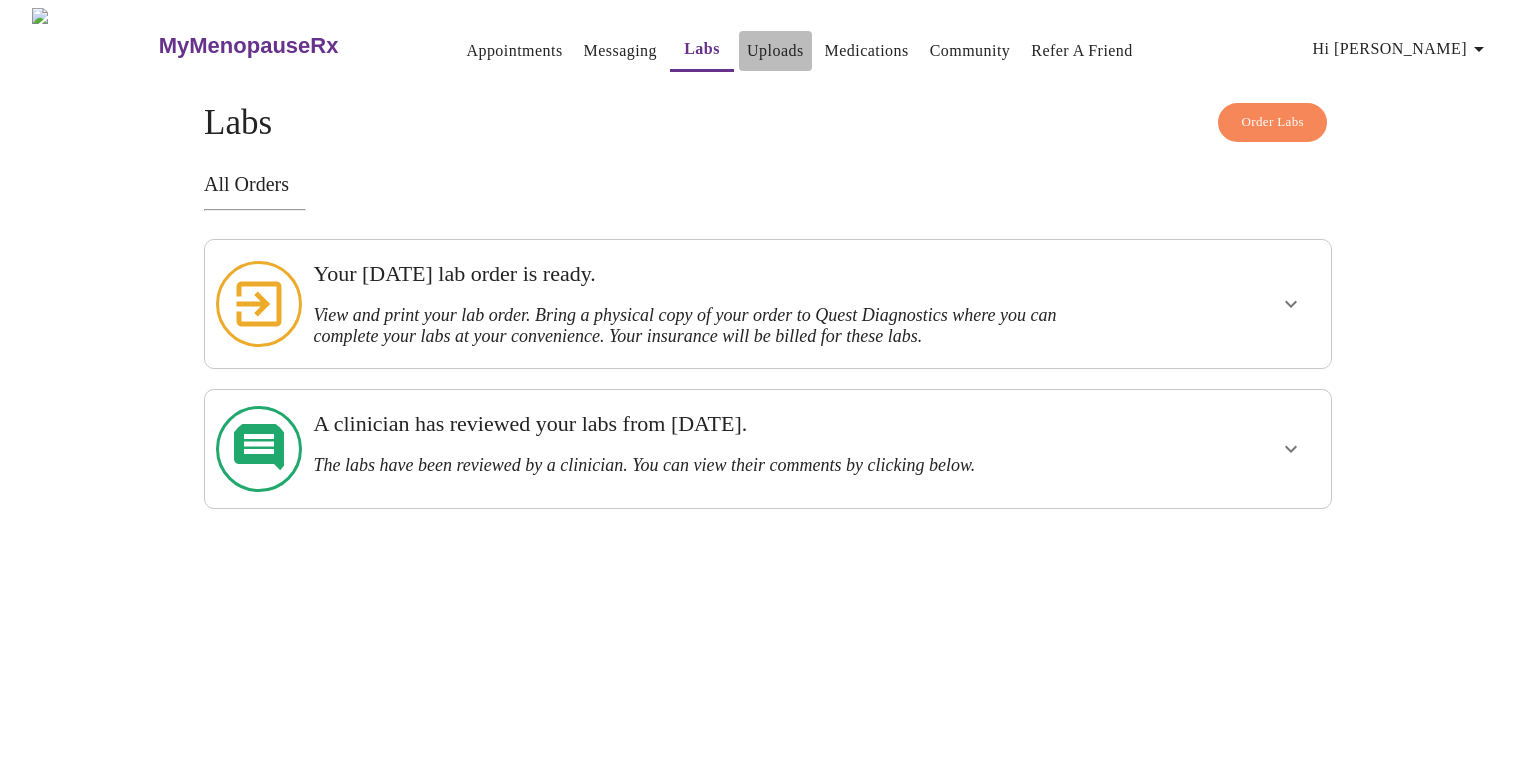 click on "Uploads" at bounding box center [775, 51] 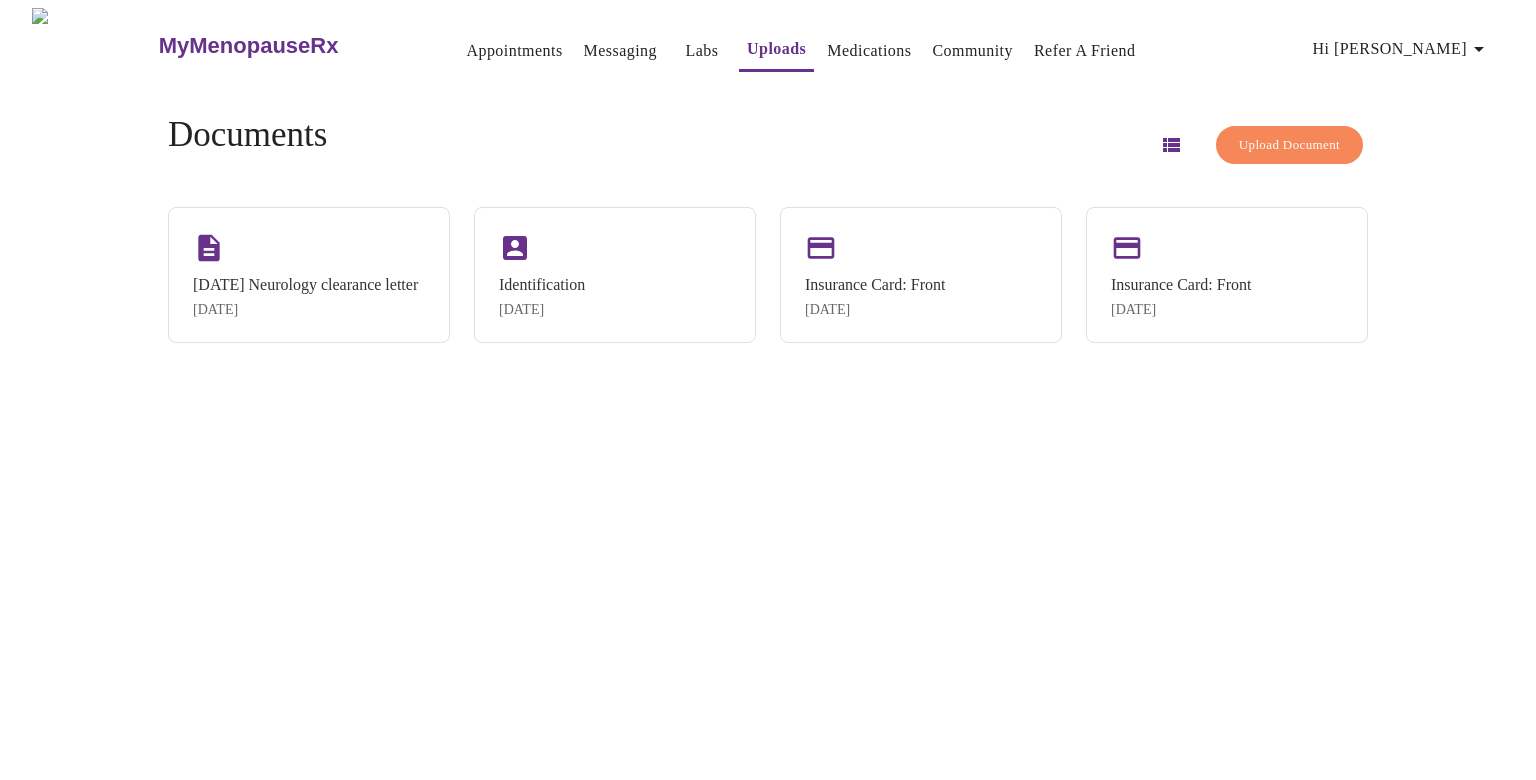 click on "Medications" at bounding box center (869, 51) 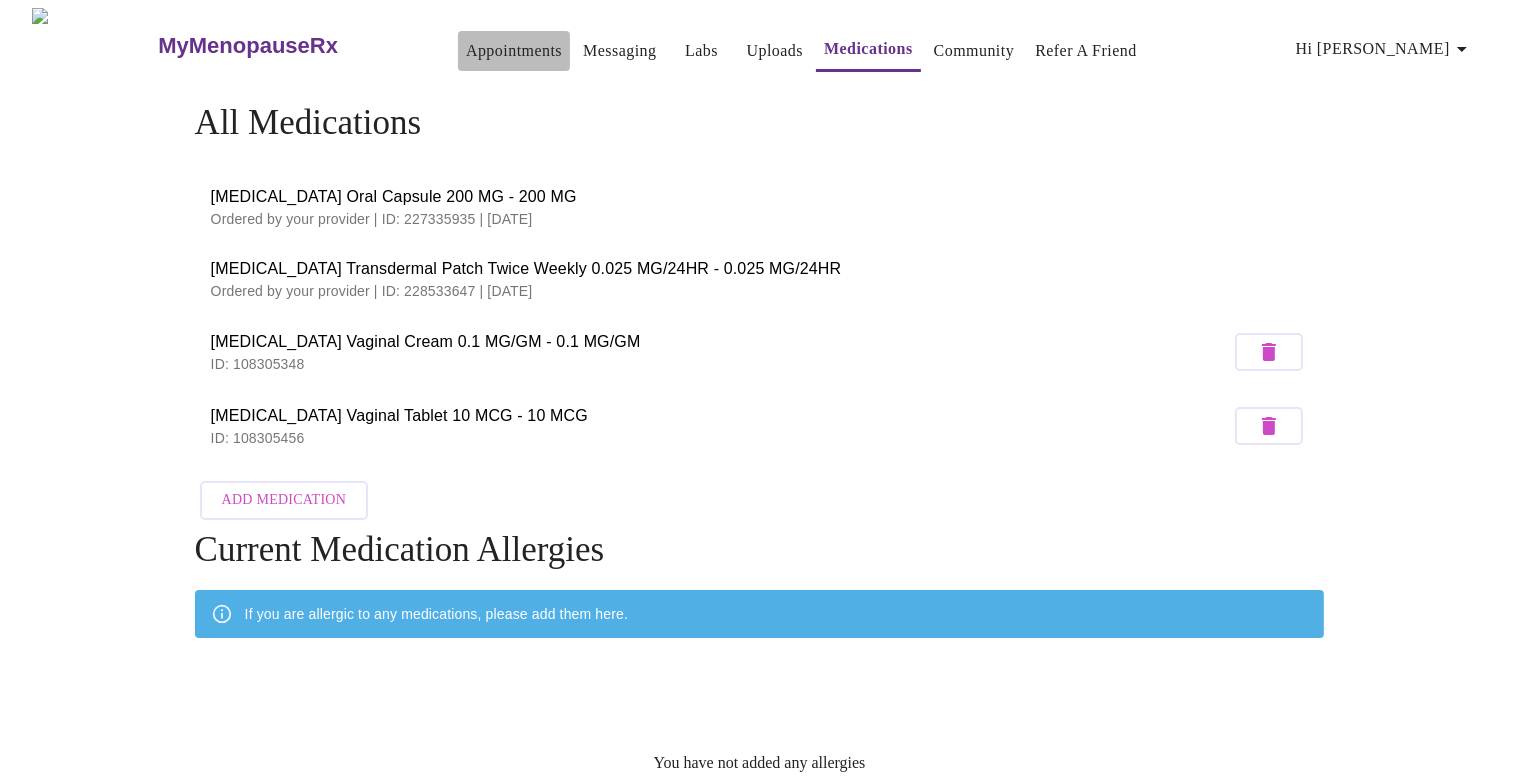 click on "Appointments" at bounding box center (514, 51) 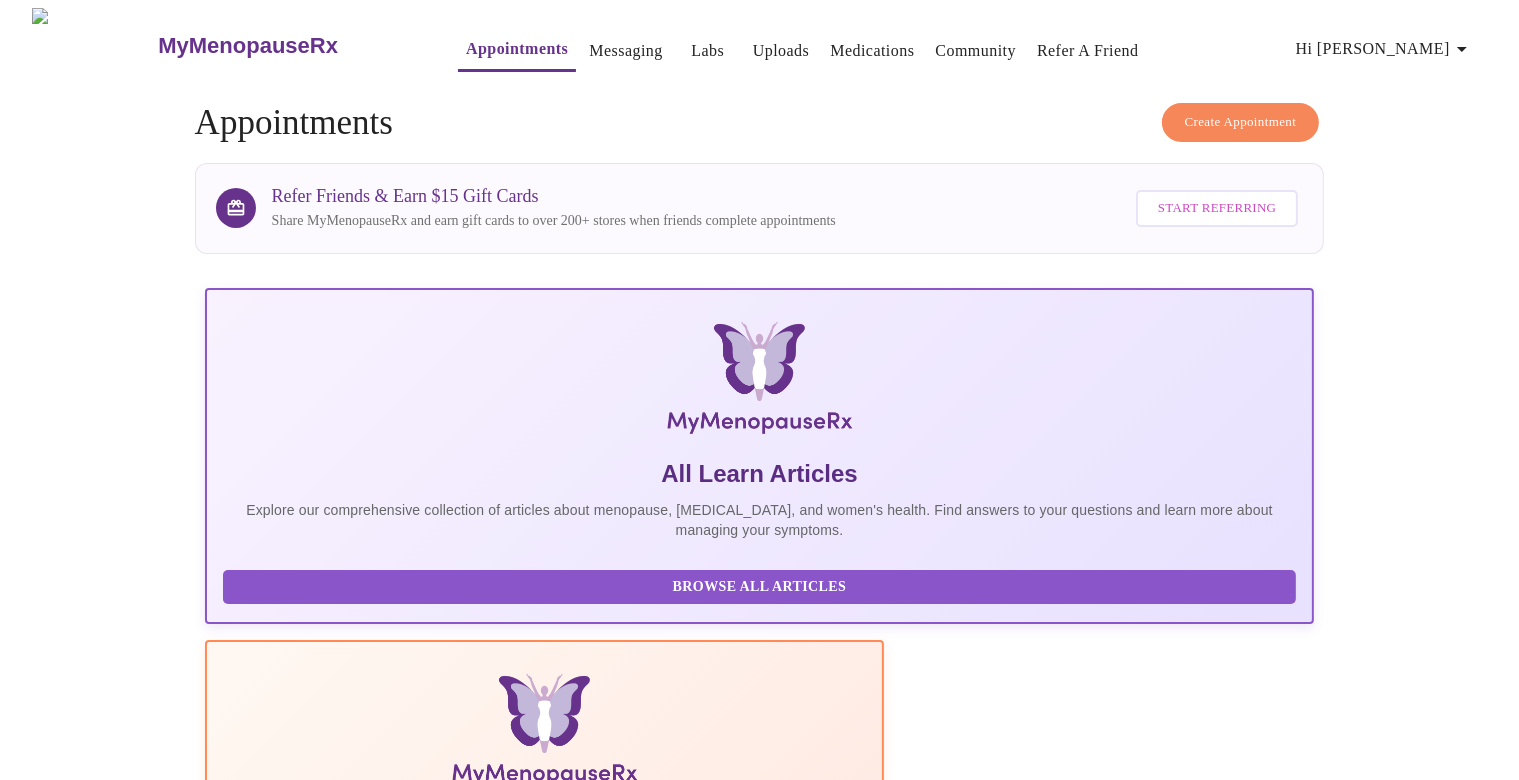 click on "Medications" at bounding box center (872, 51) 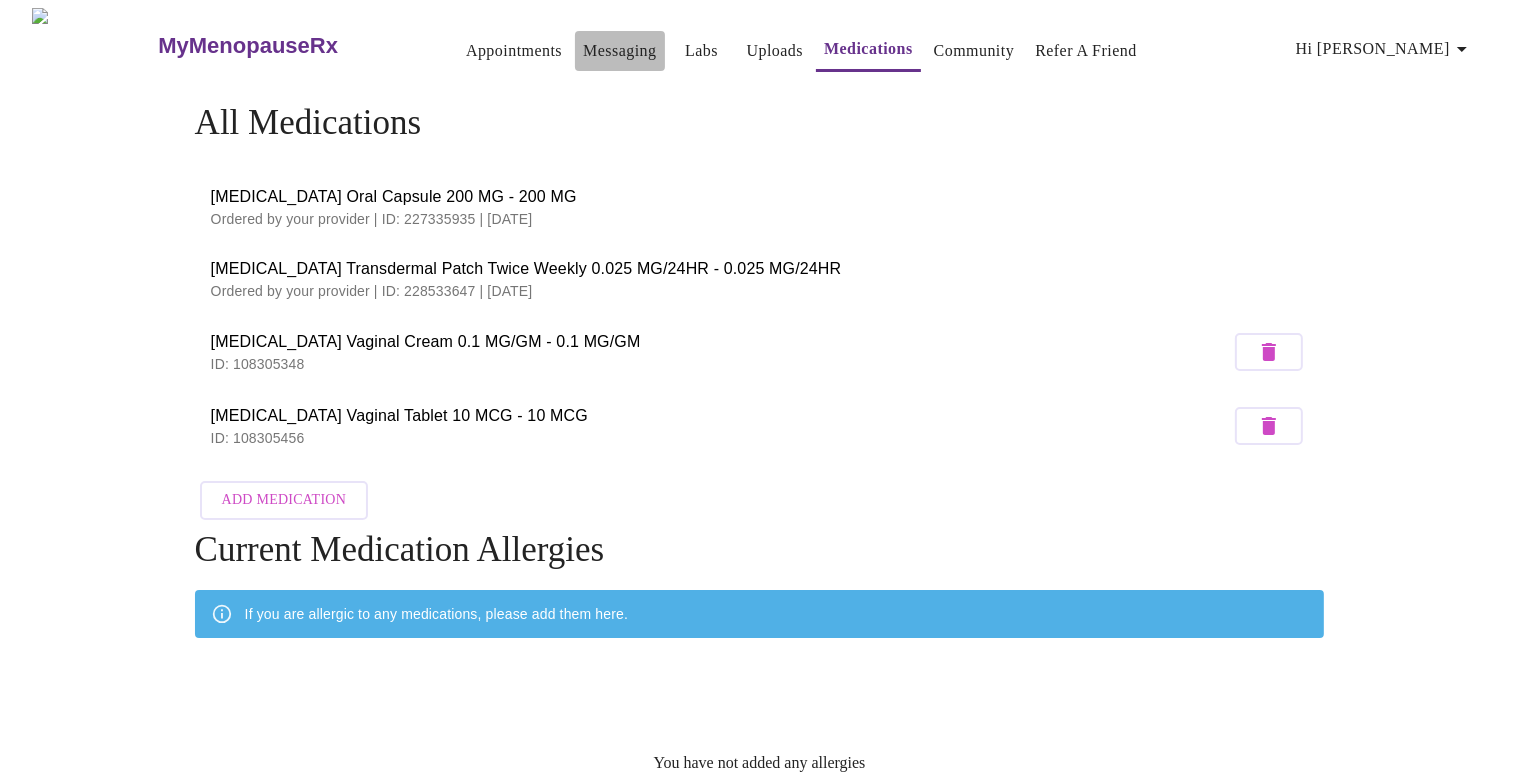 click on "Messaging" at bounding box center (619, 51) 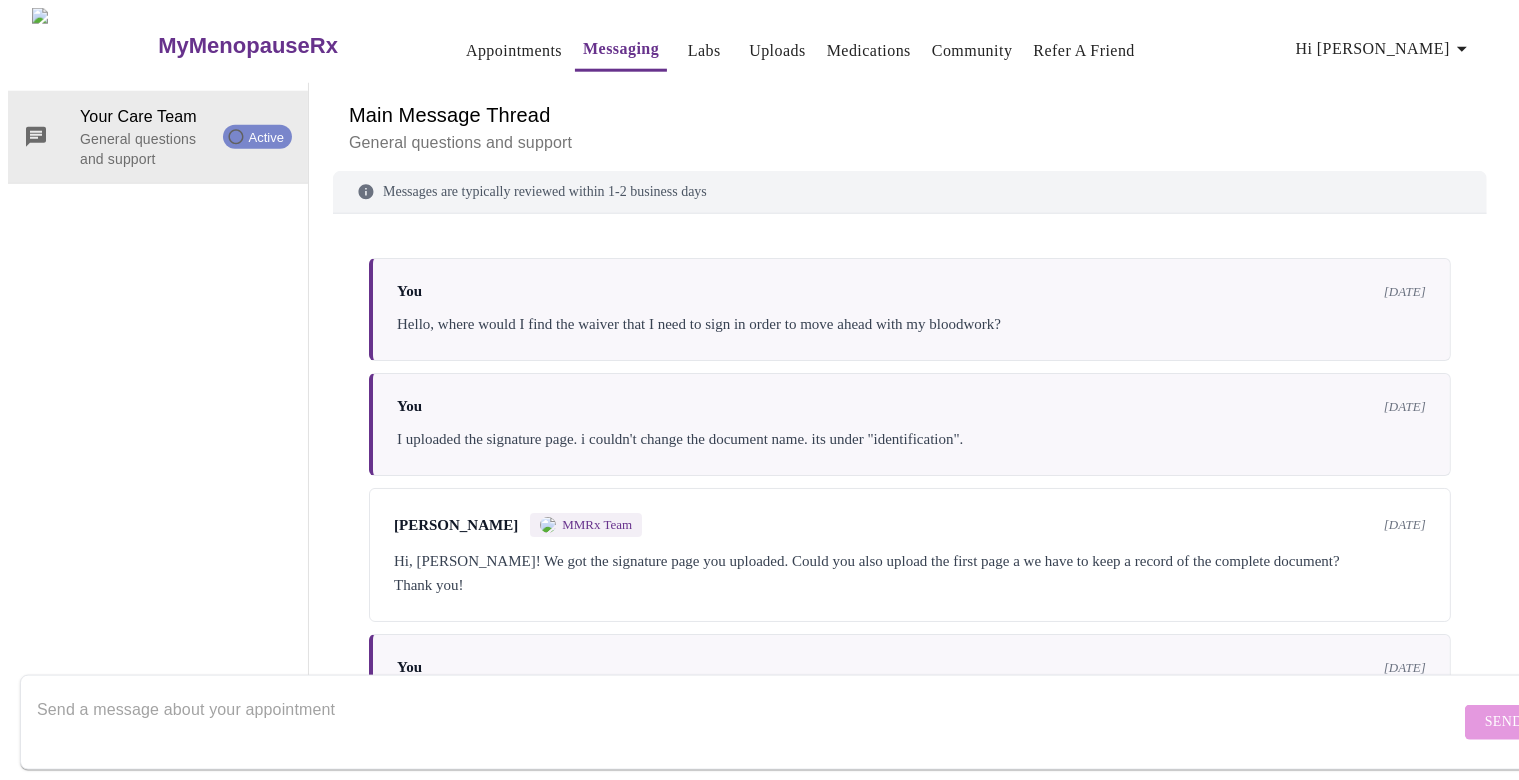 scroll, scrollTop: 75, scrollLeft: 0, axis: vertical 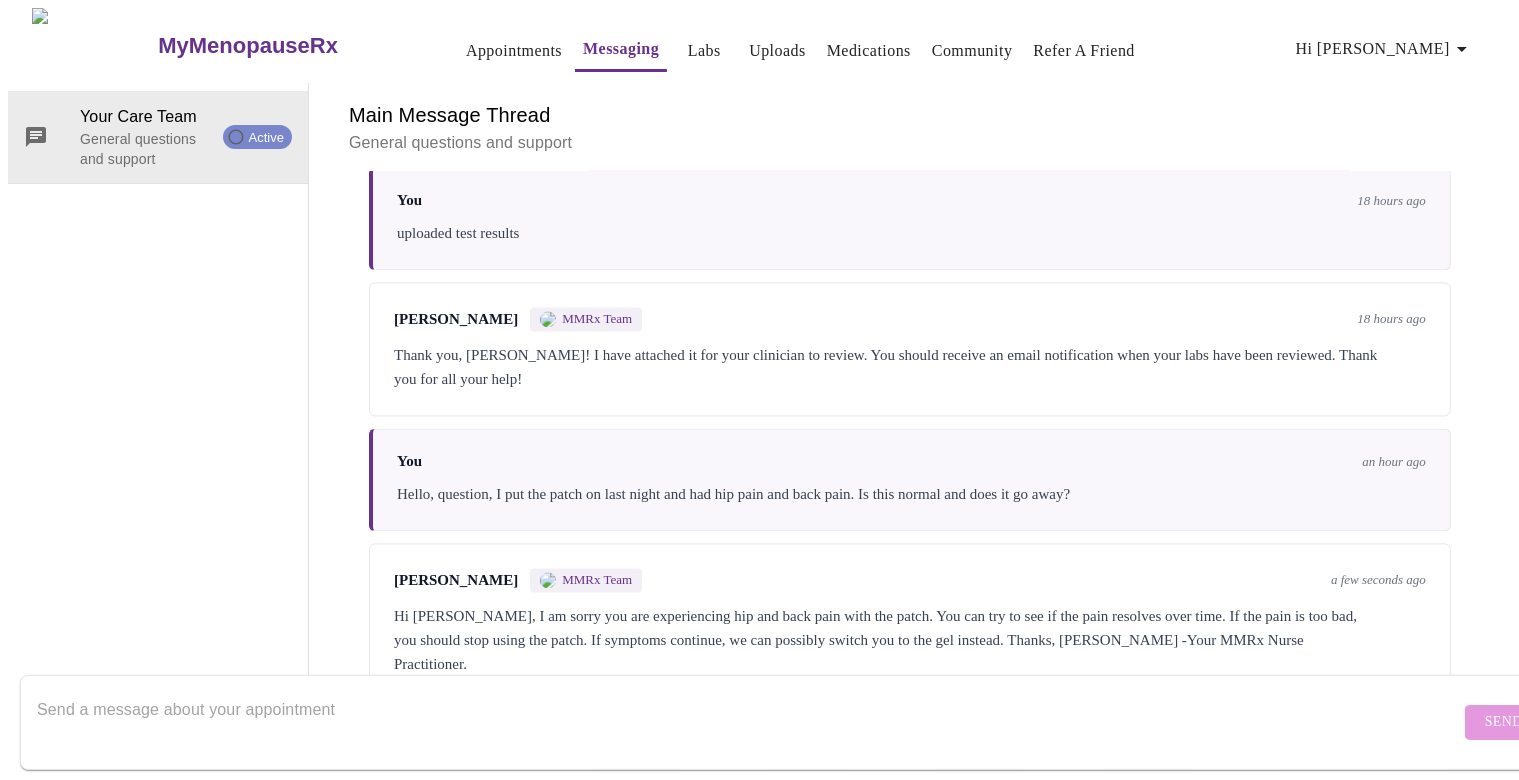 click at bounding box center [748, 722] 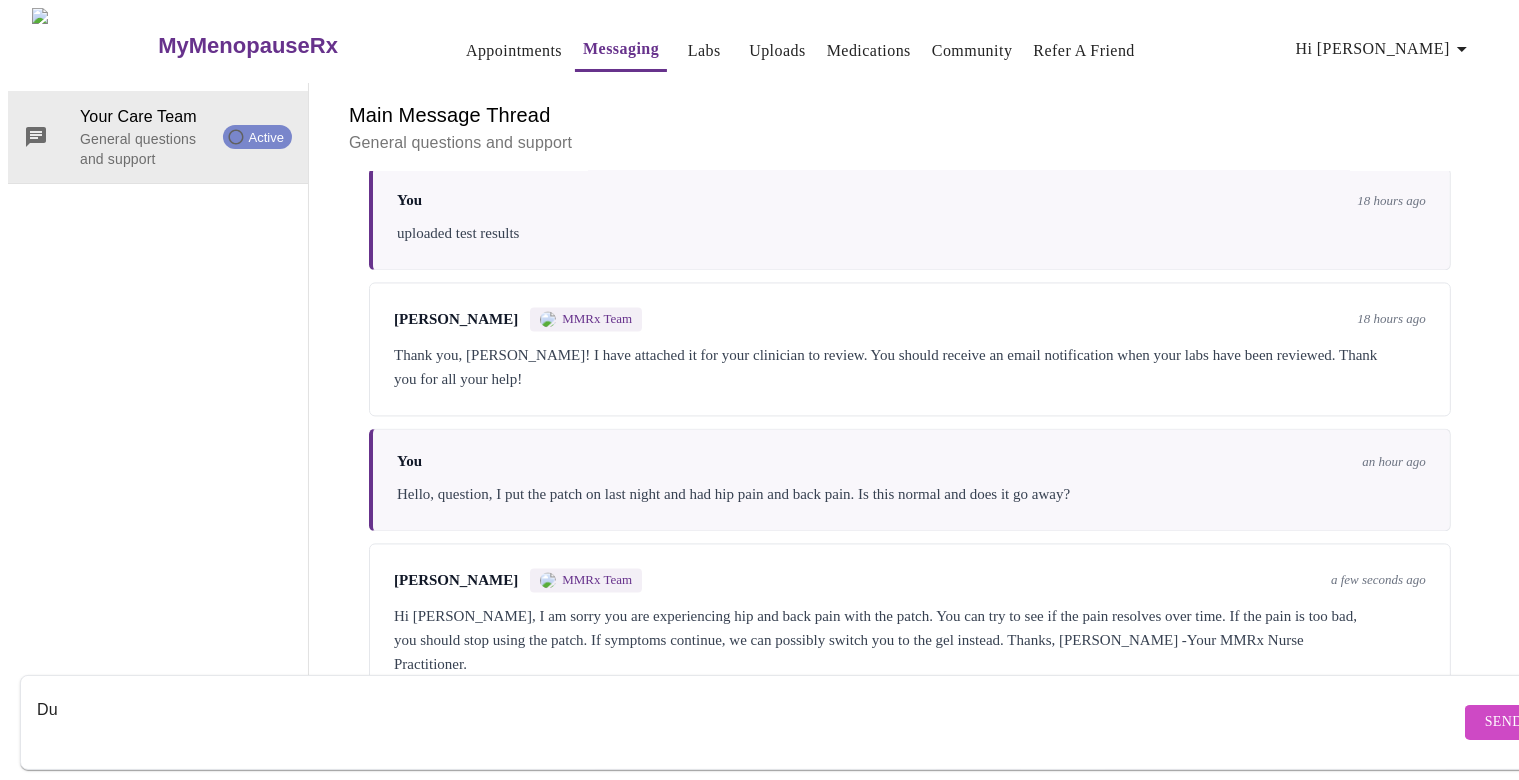 type on "D" 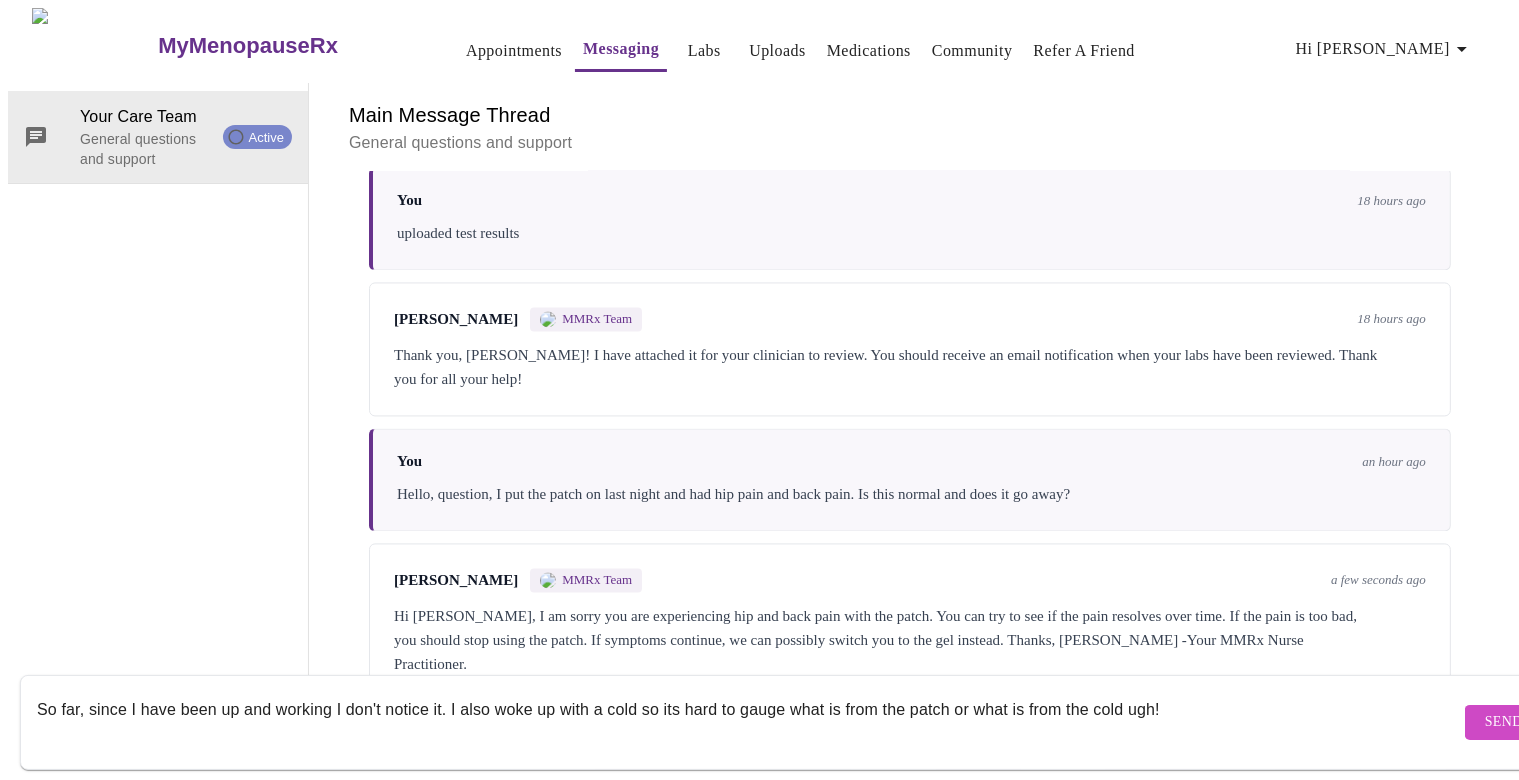 type on "So far, since I have been up and working I don't notice it. I also woke up with a cold so its hard to gauge what is from the patch or what is from the cold ugh!" 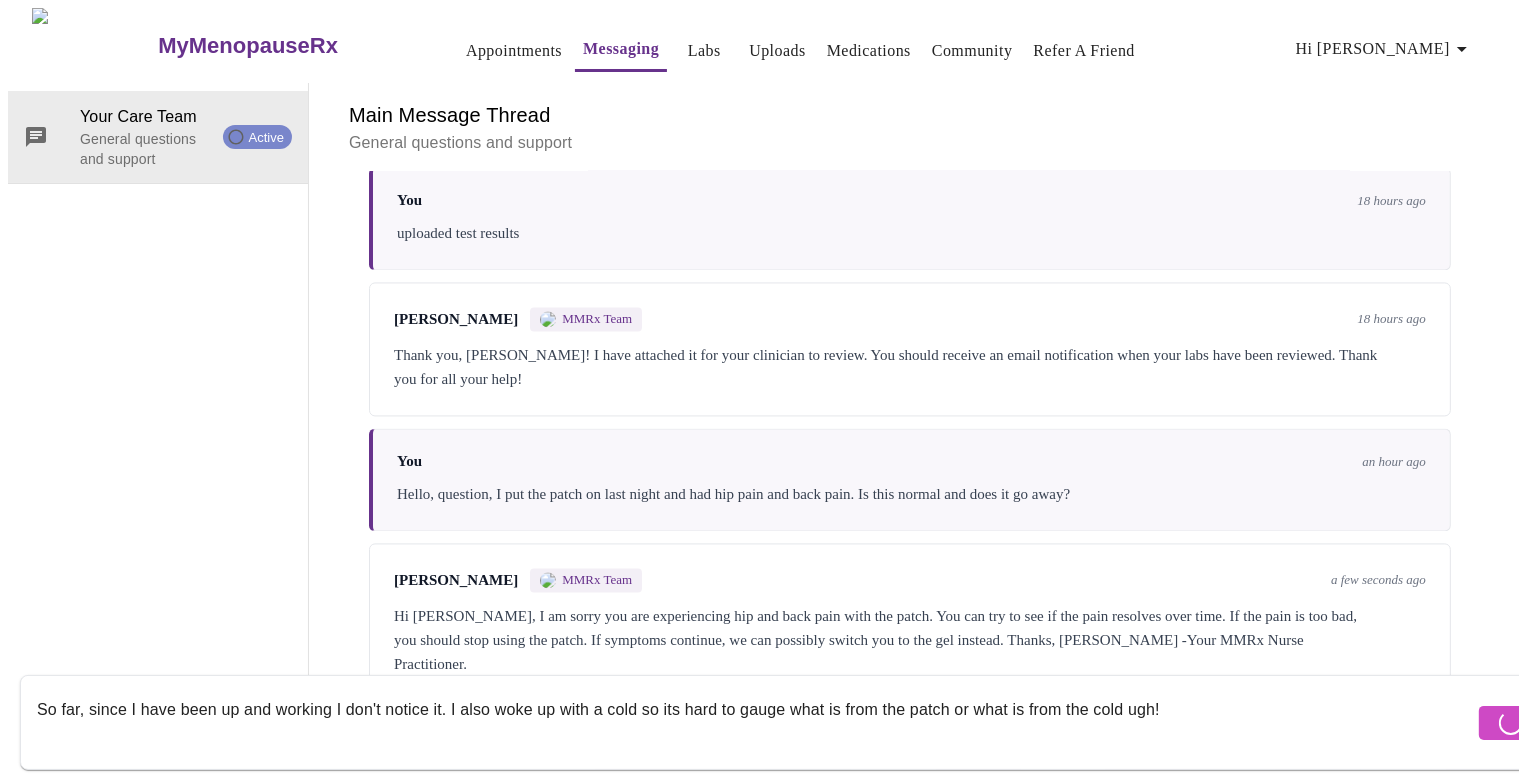 type 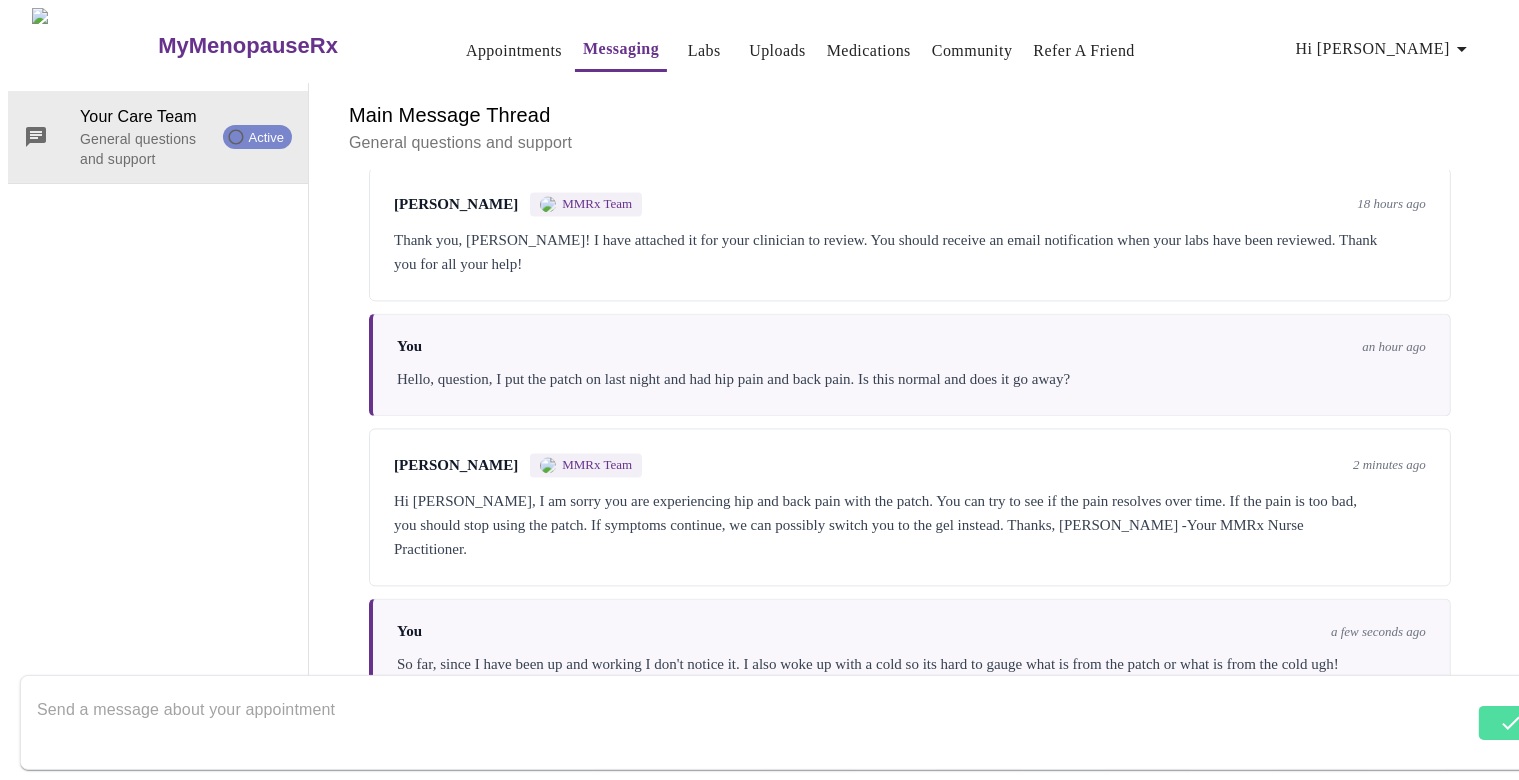 scroll, scrollTop: 4446, scrollLeft: 0, axis: vertical 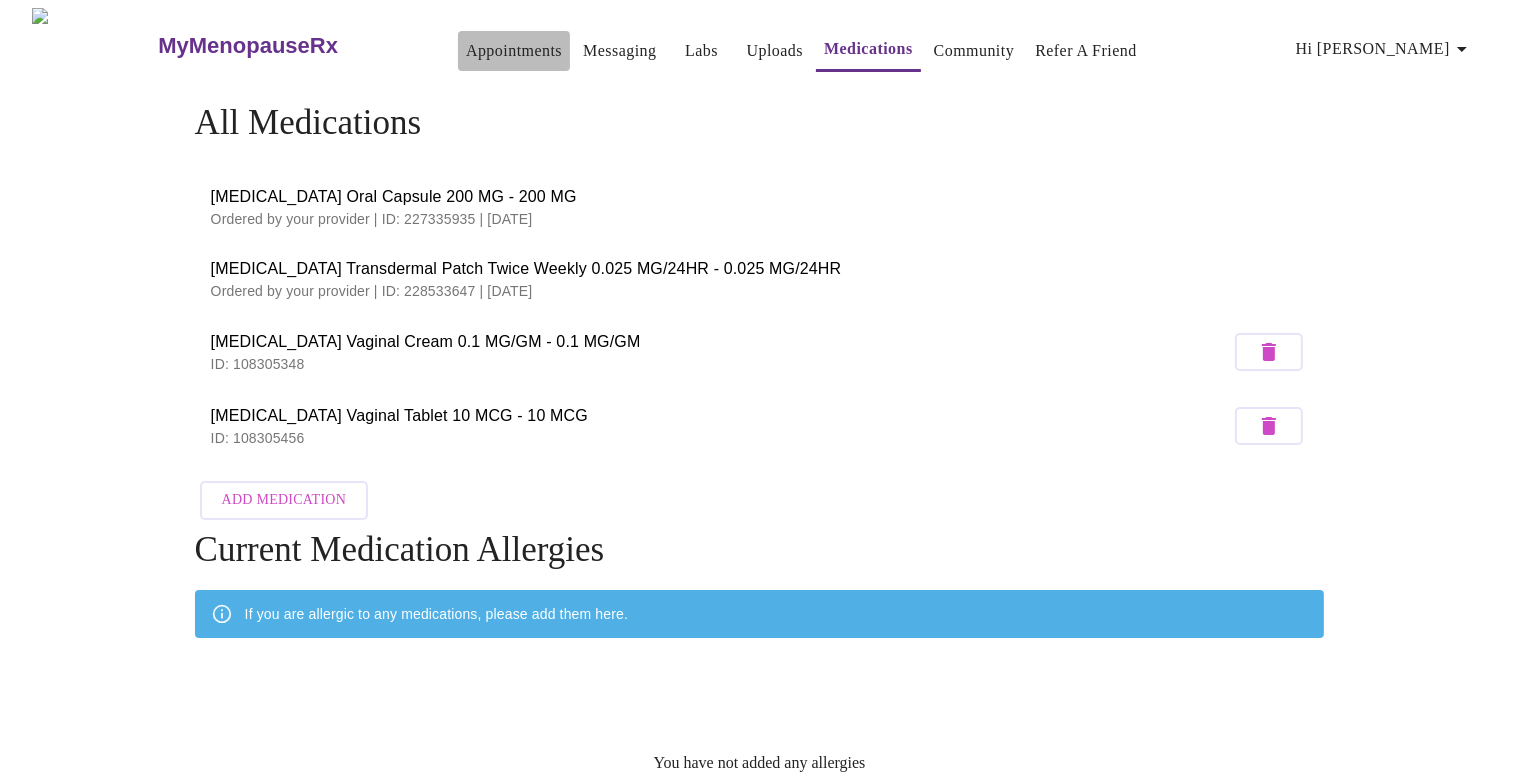 click on "Appointments" at bounding box center (514, 51) 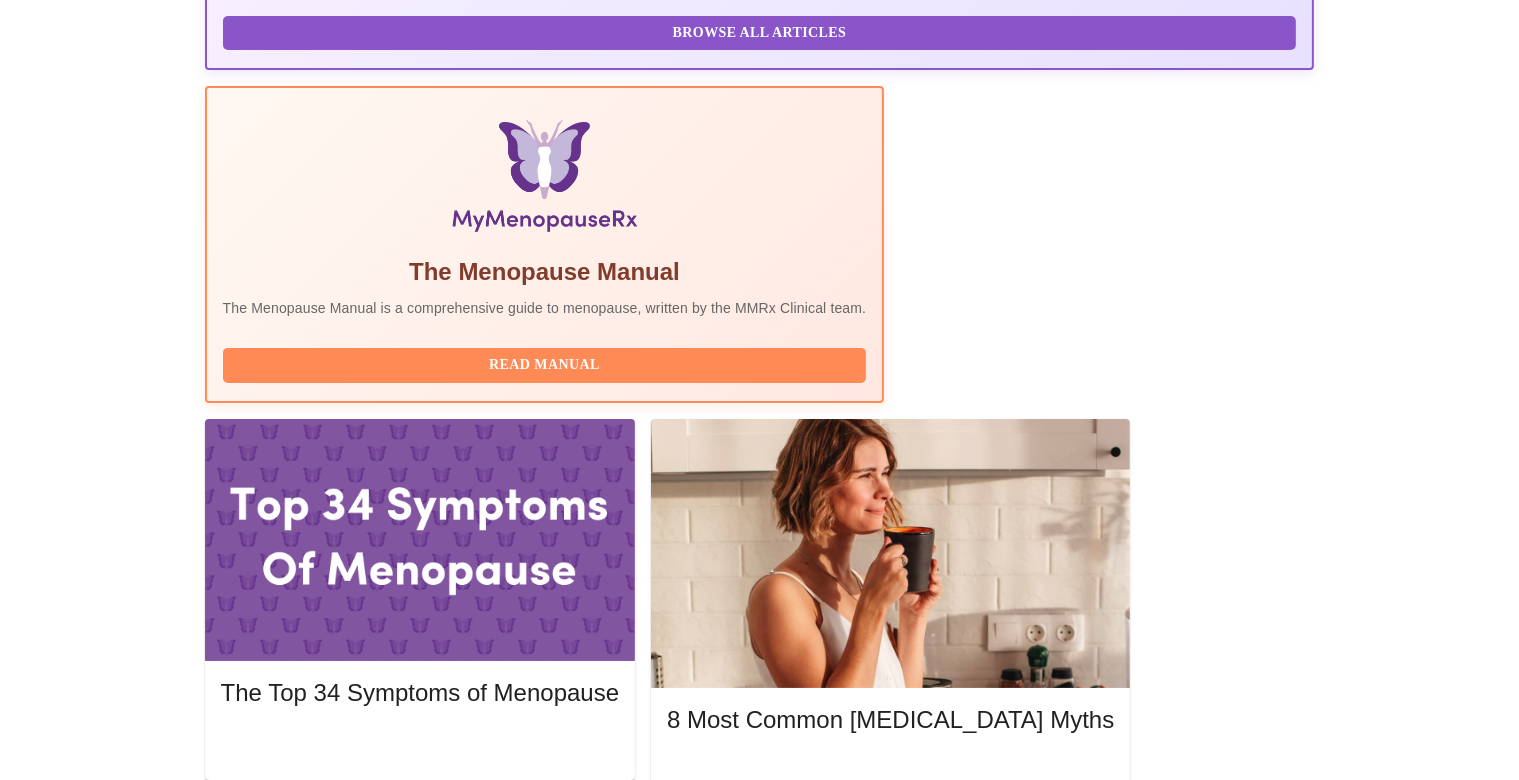 scroll, scrollTop: 0, scrollLeft: 0, axis: both 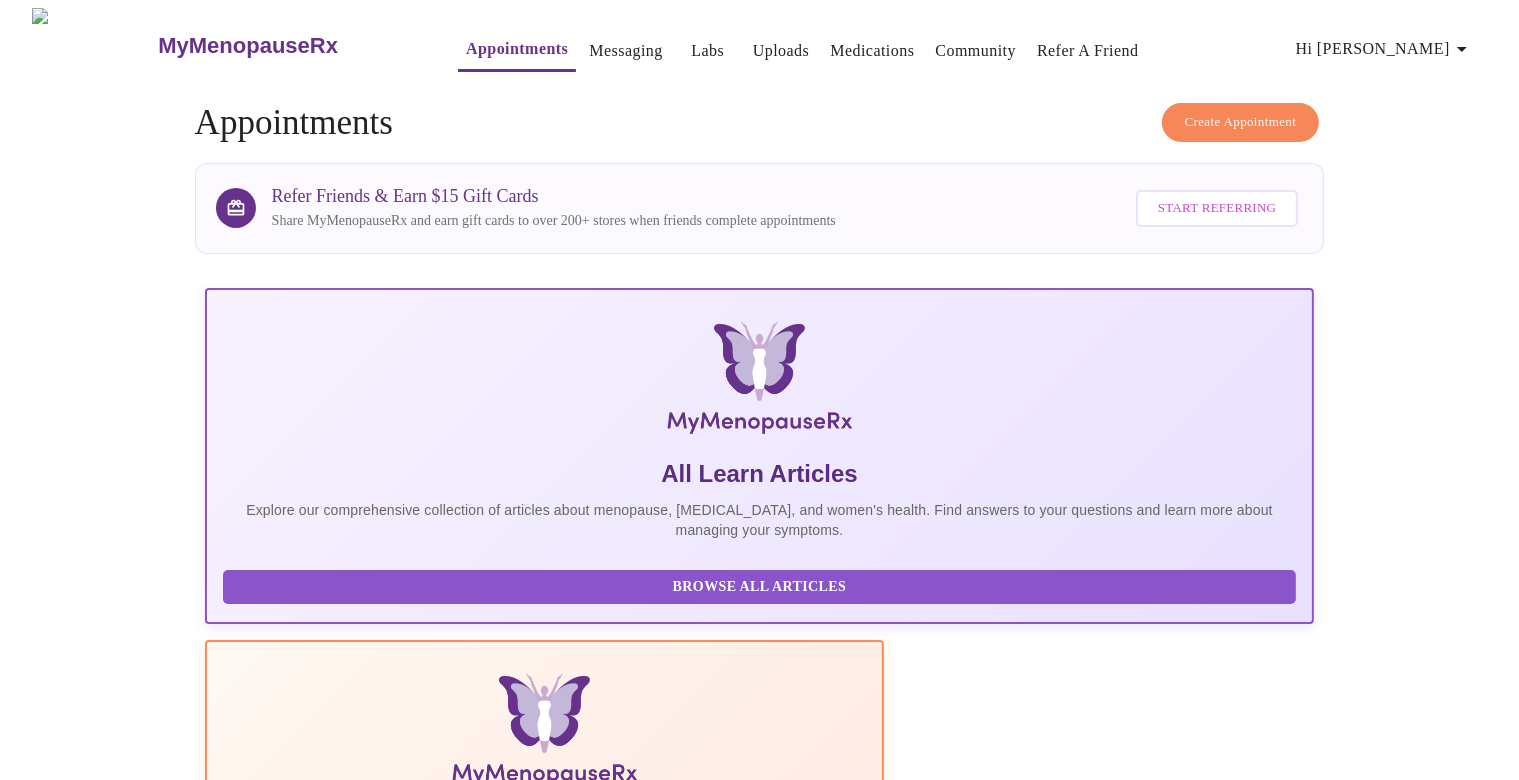 click on "Create Appointment" at bounding box center (1241, 122) 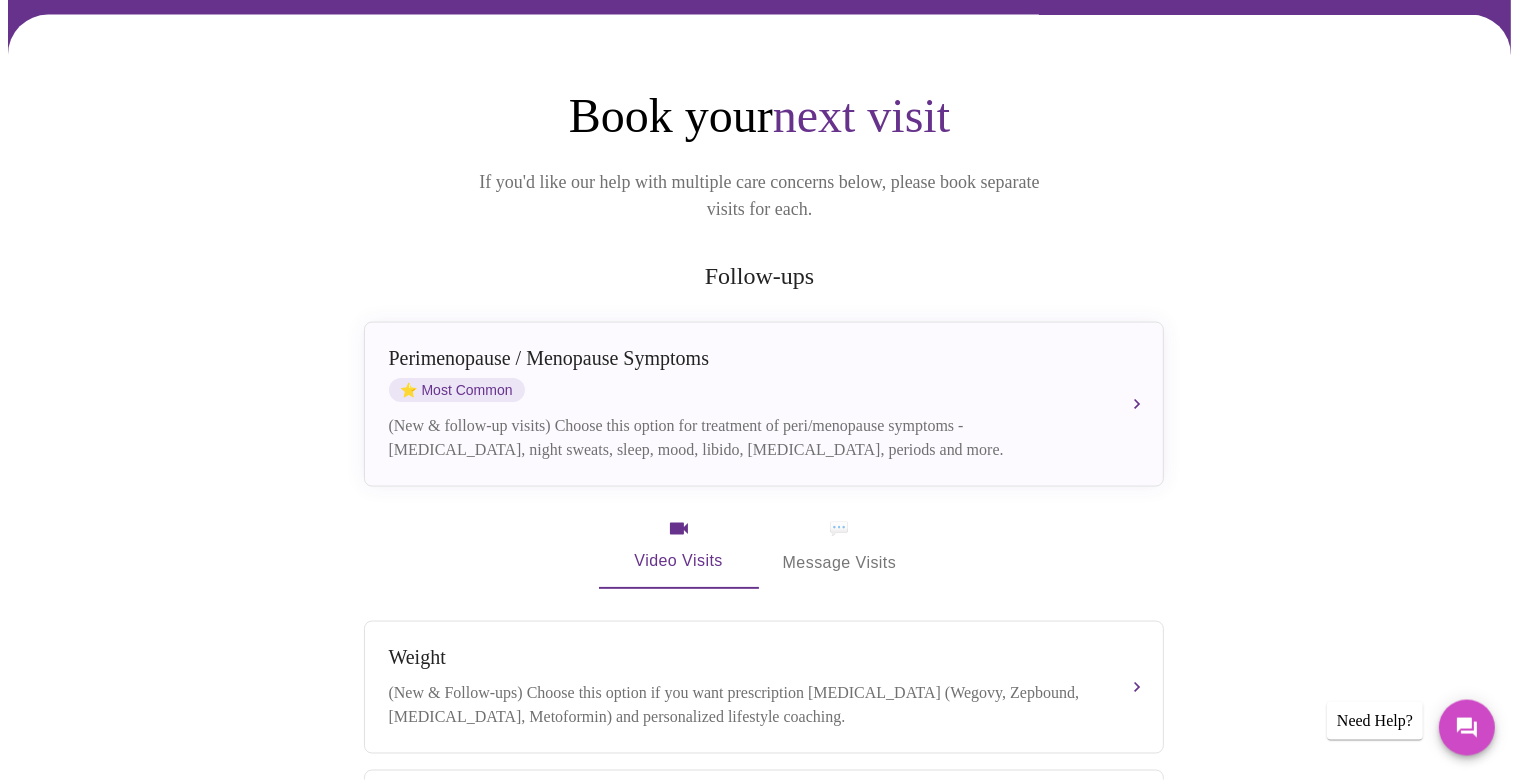 scroll, scrollTop: 146, scrollLeft: 0, axis: vertical 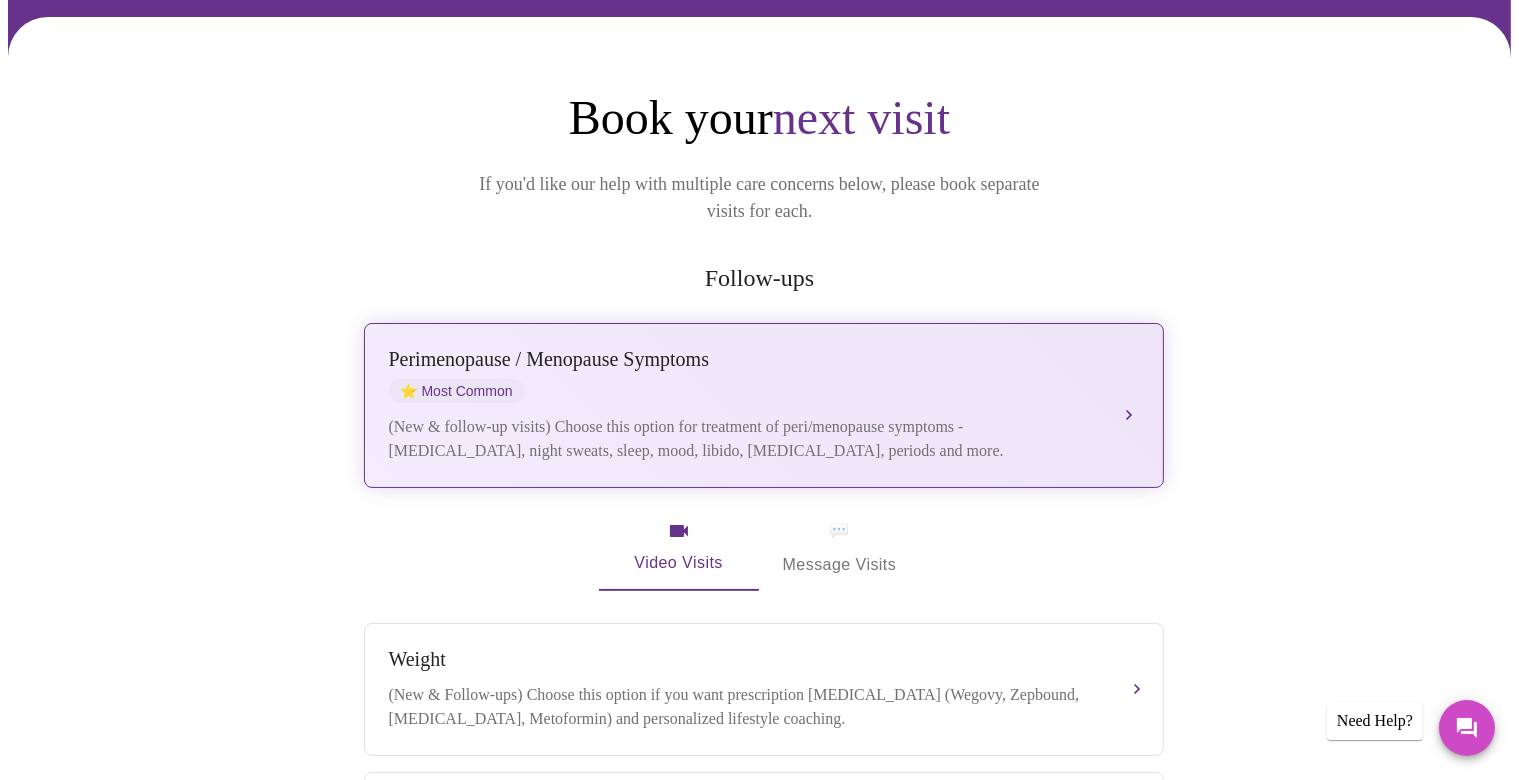 click on "[MEDICAL_DATA] / Menopause Symptoms  ⭐  Most Common" at bounding box center [744, 375] 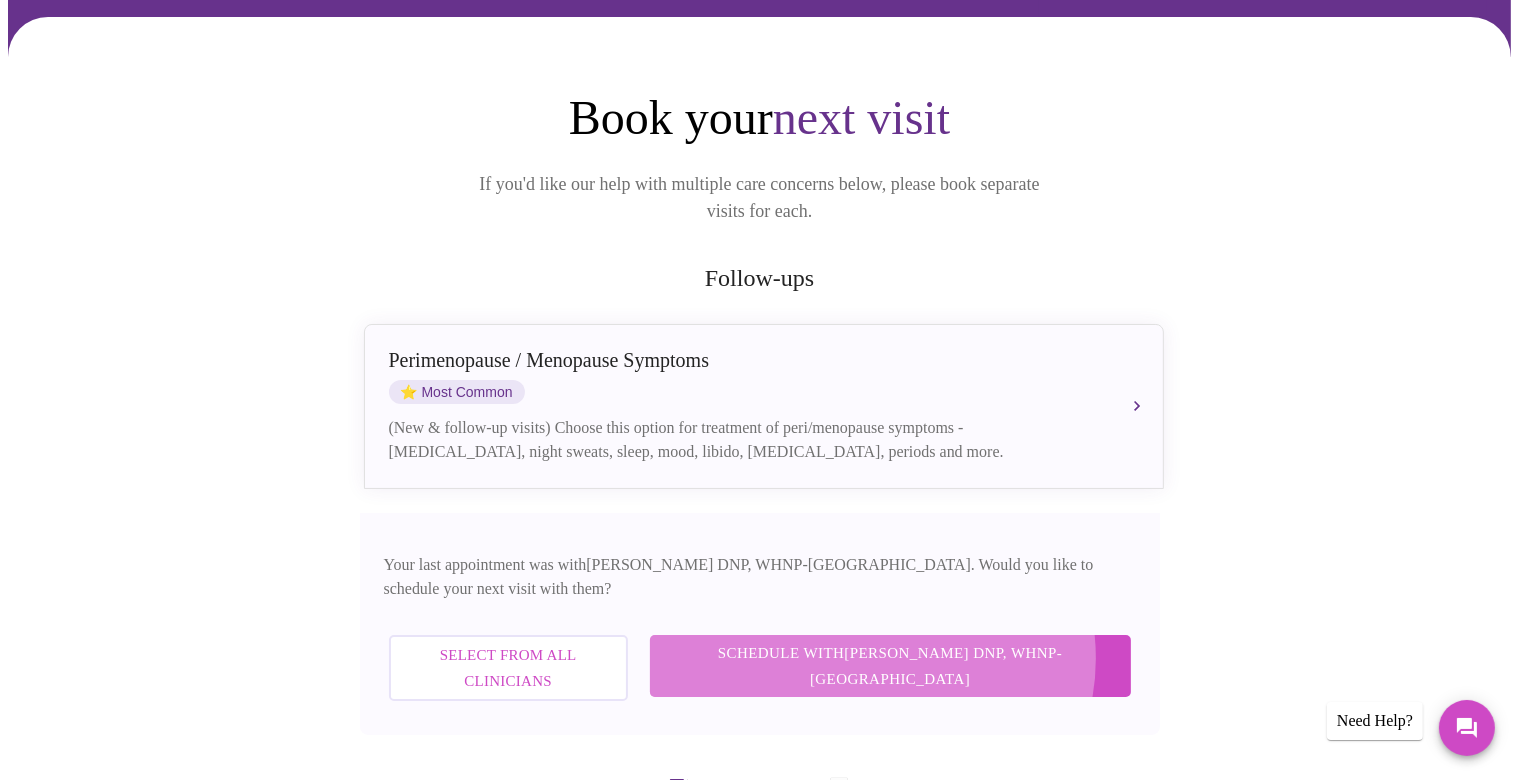 click on "Schedule with  [PERSON_NAME] DNP, WHNP-BC" at bounding box center [890, 666] 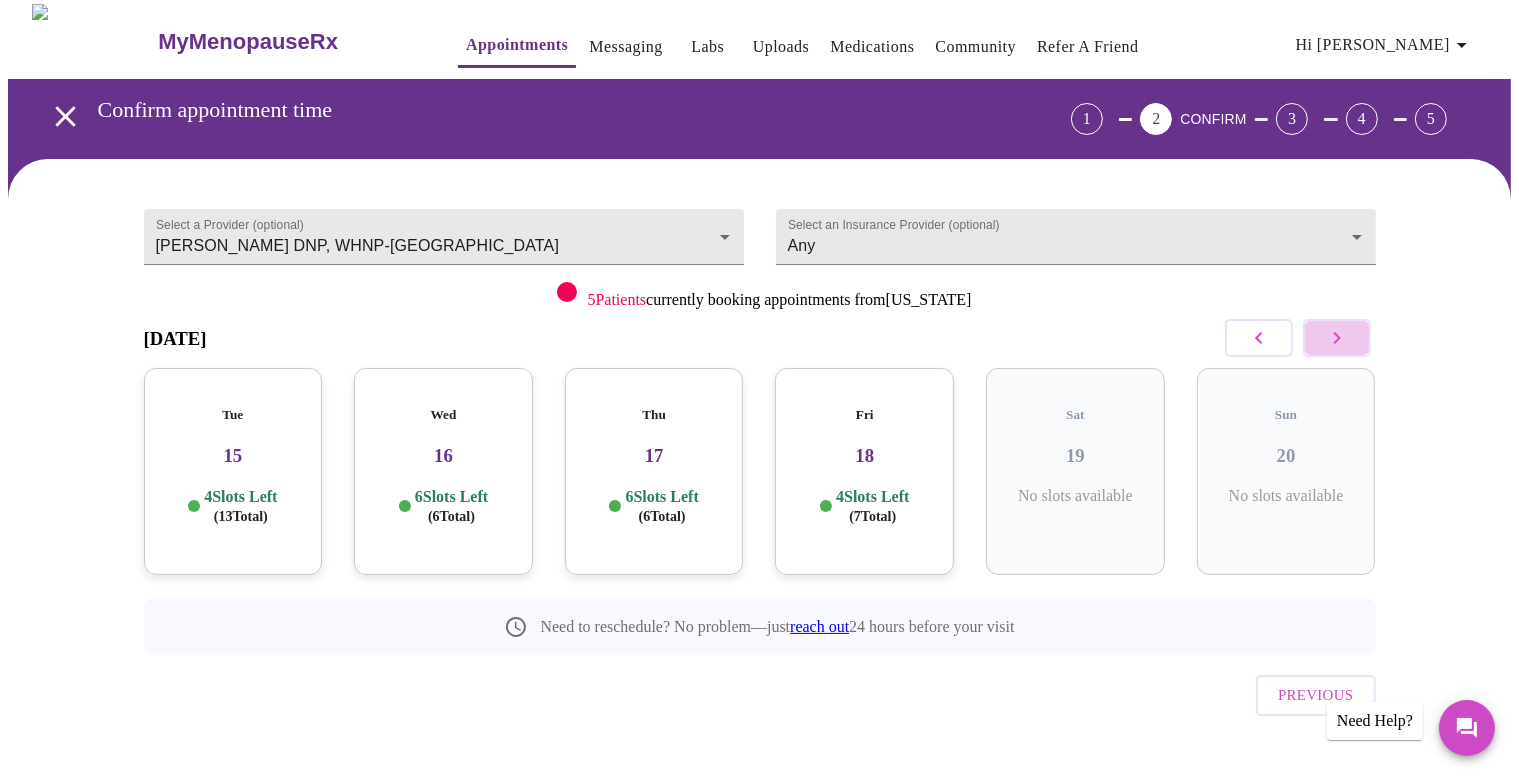 click at bounding box center [1337, 338] 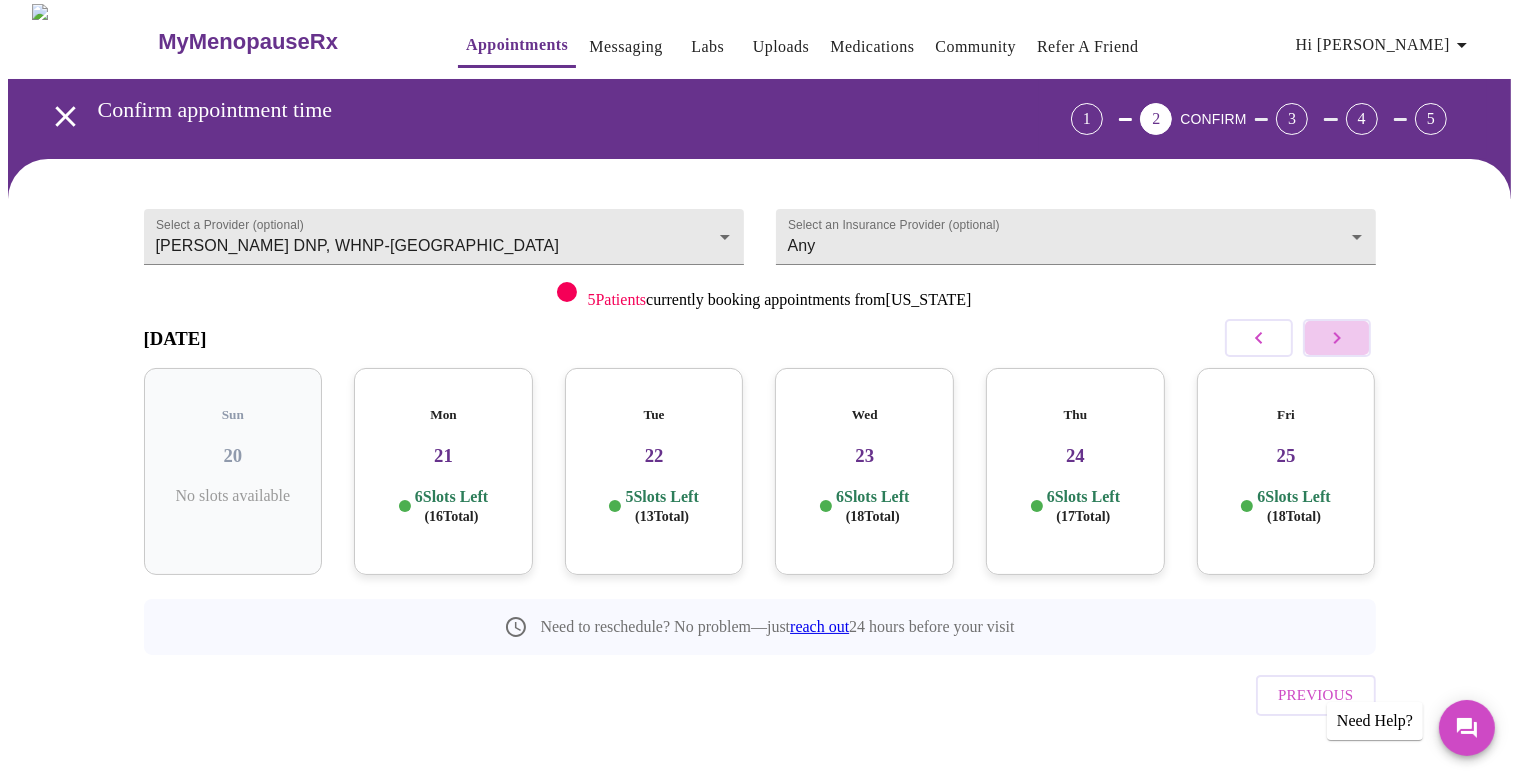 click at bounding box center [1337, 338] 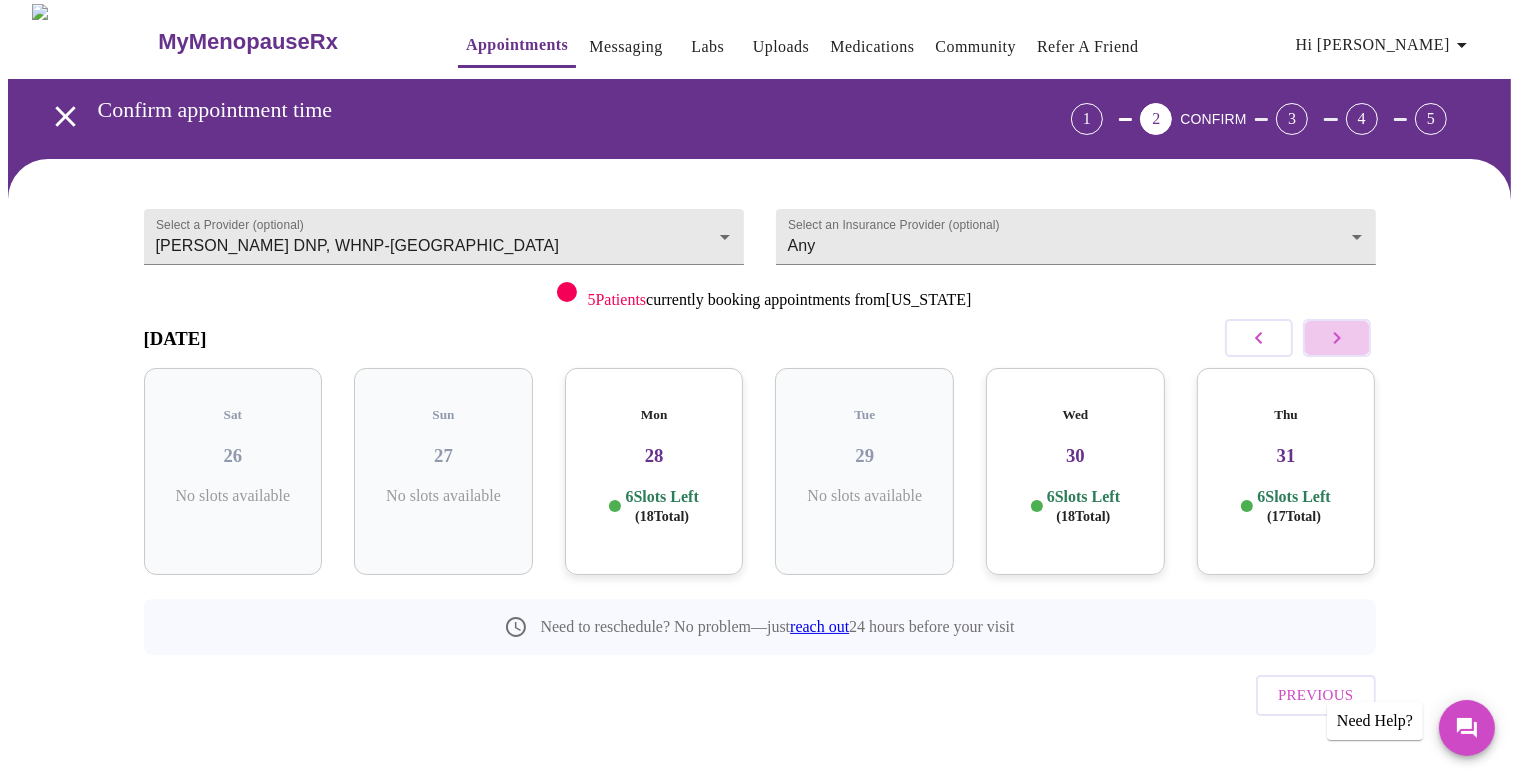 click at bounding box center [1337, 338] 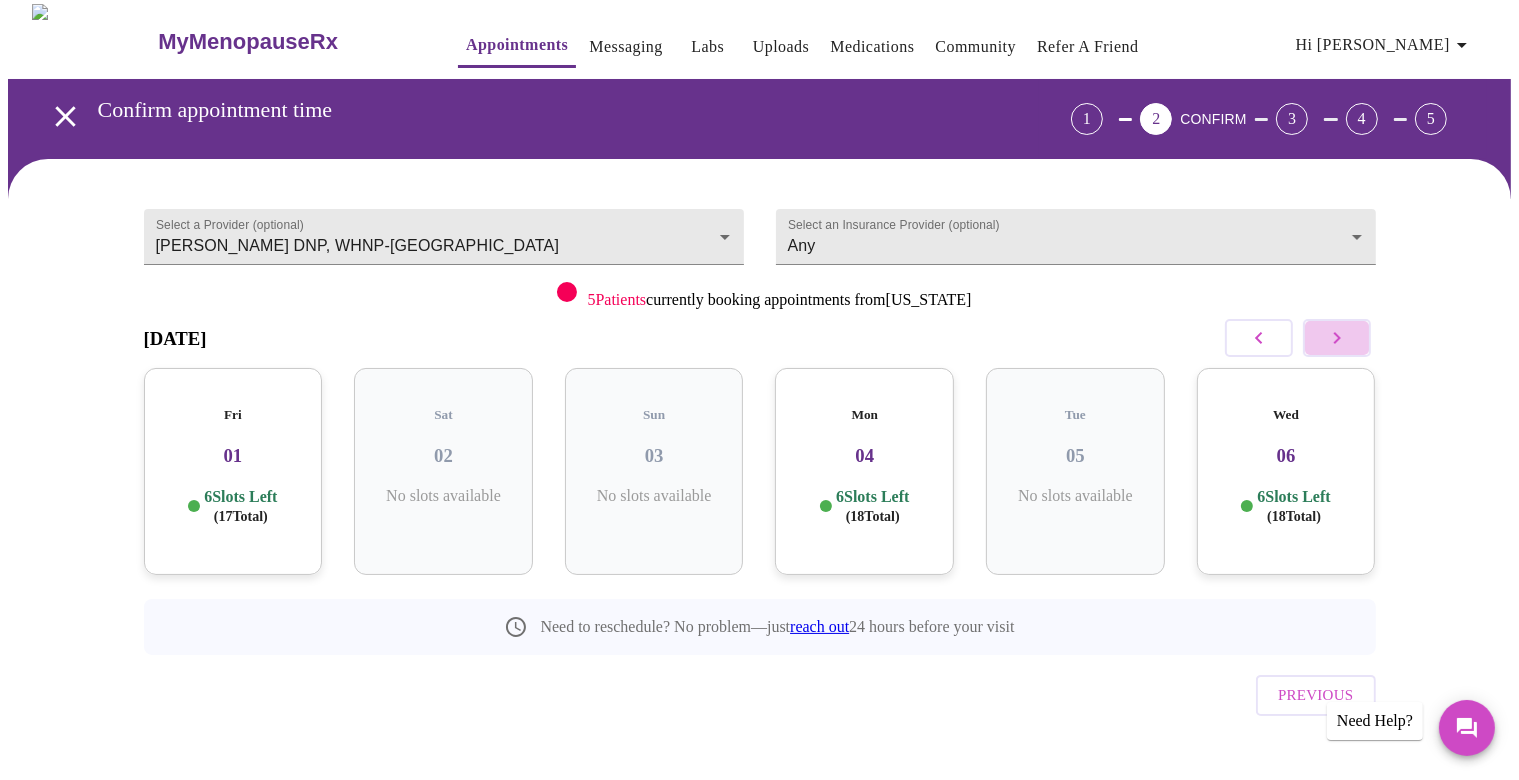 click at bounding box center (1337, 338) 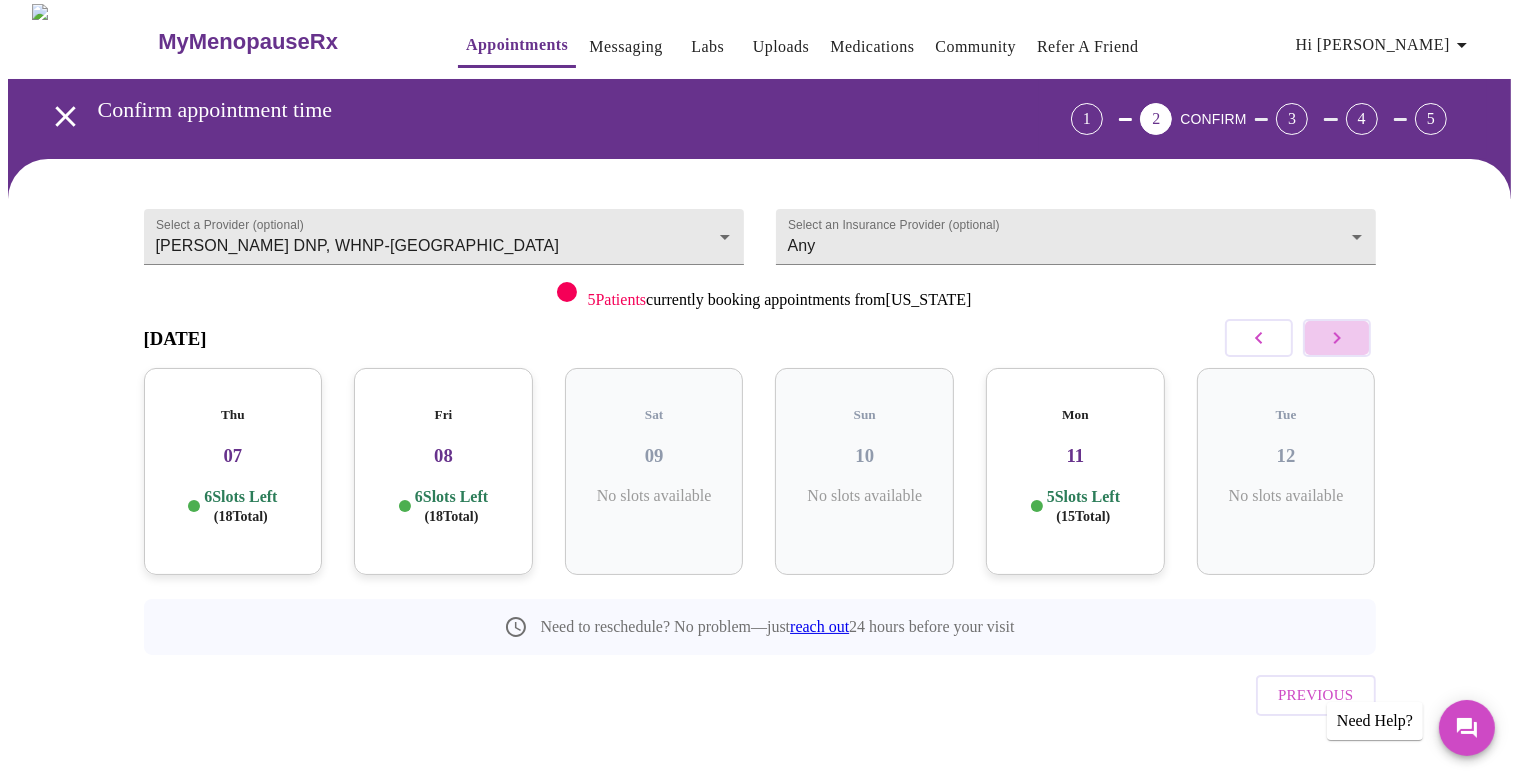 click at bounding box center (1337, 338) 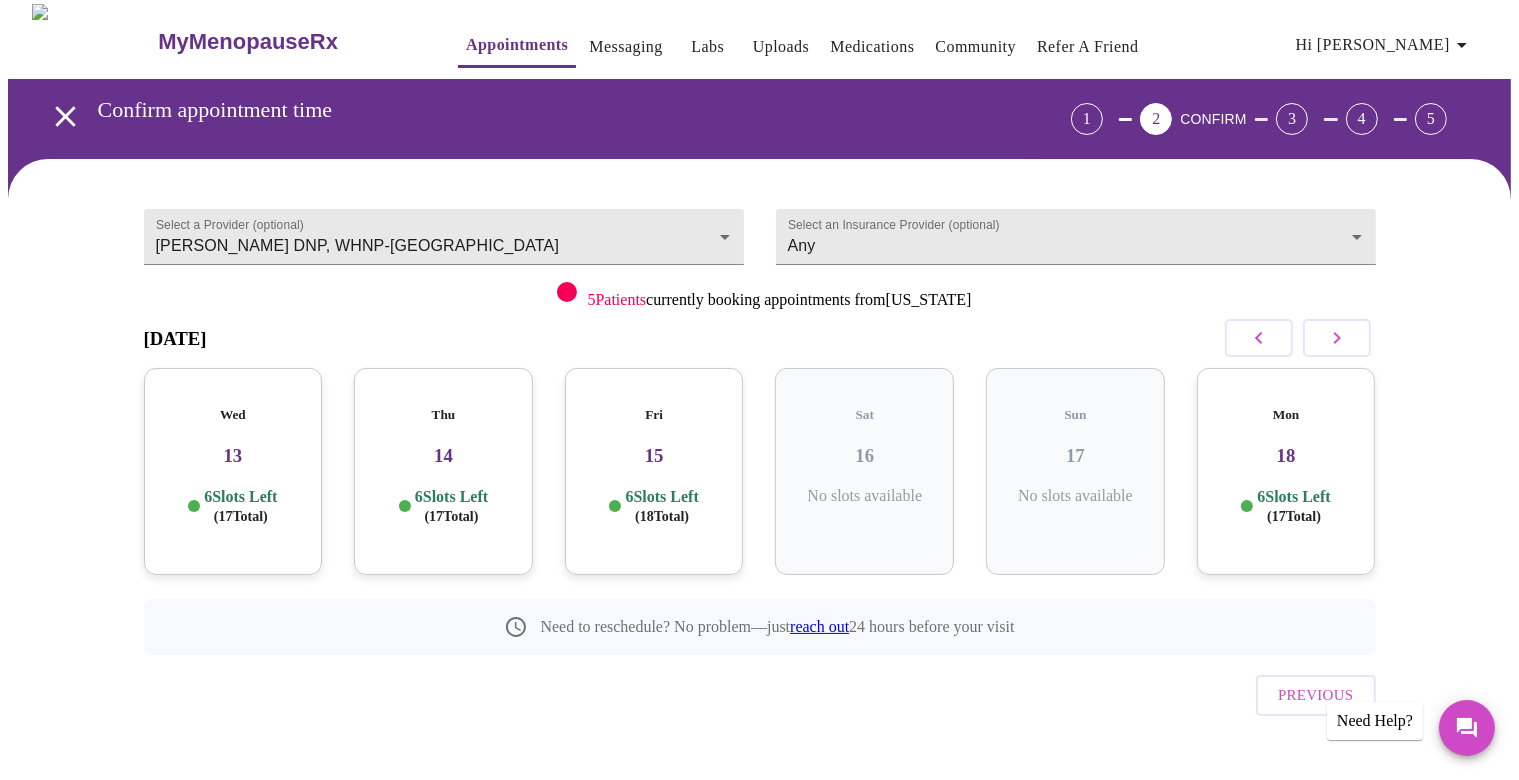 click at bounding box center [1337, 338] 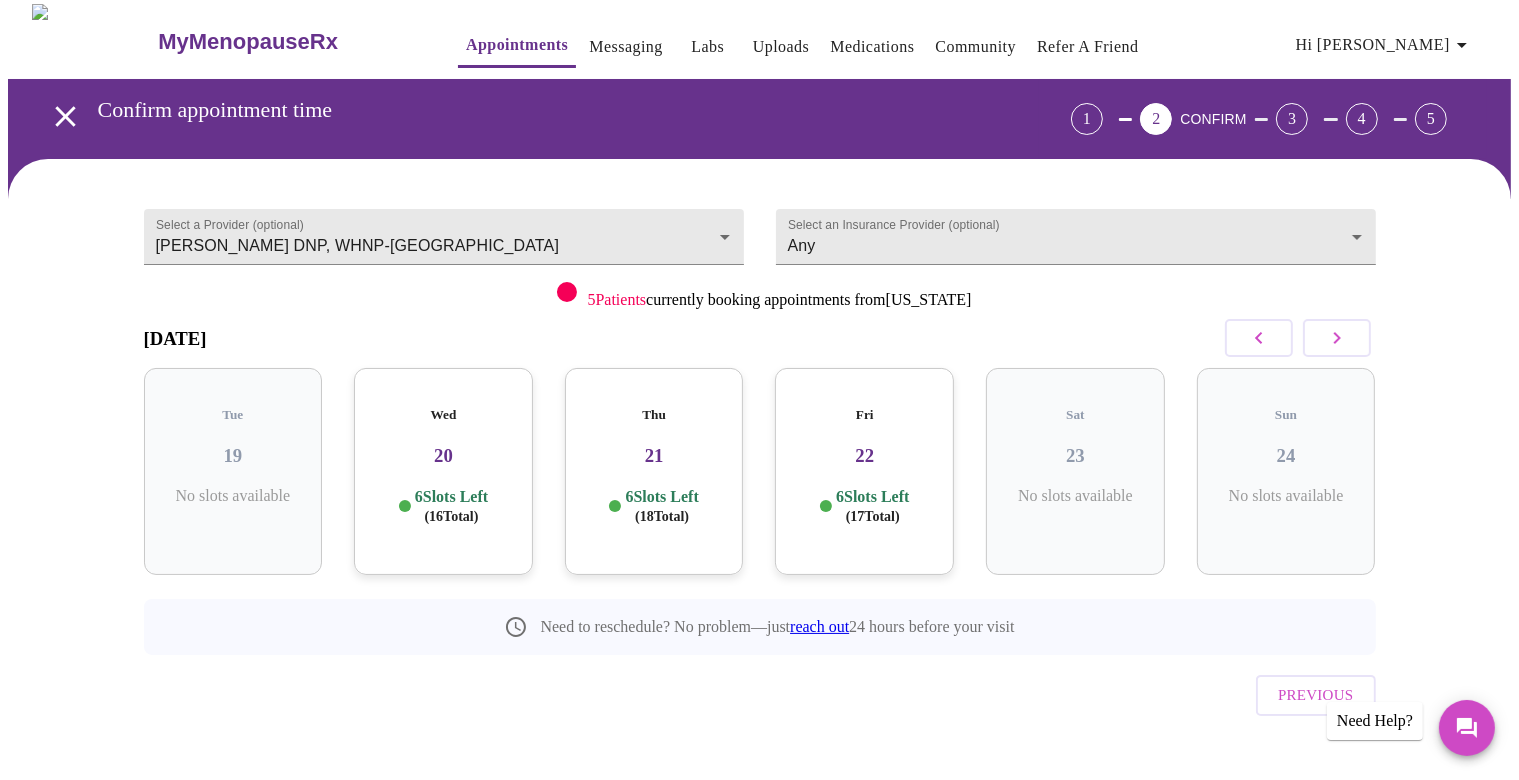 click at bounding box center (1337, 338) 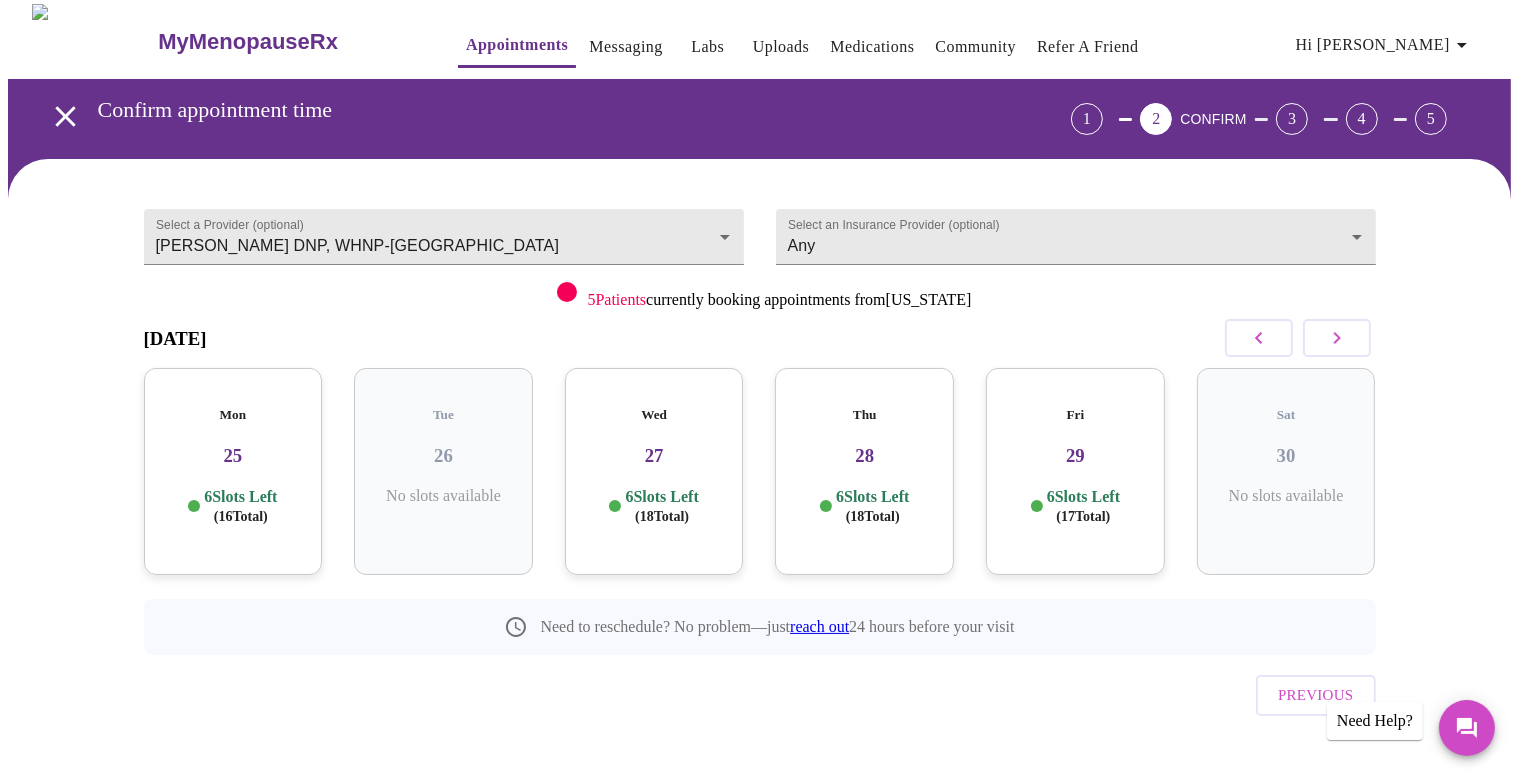 click at bounding box center (1337, 338) 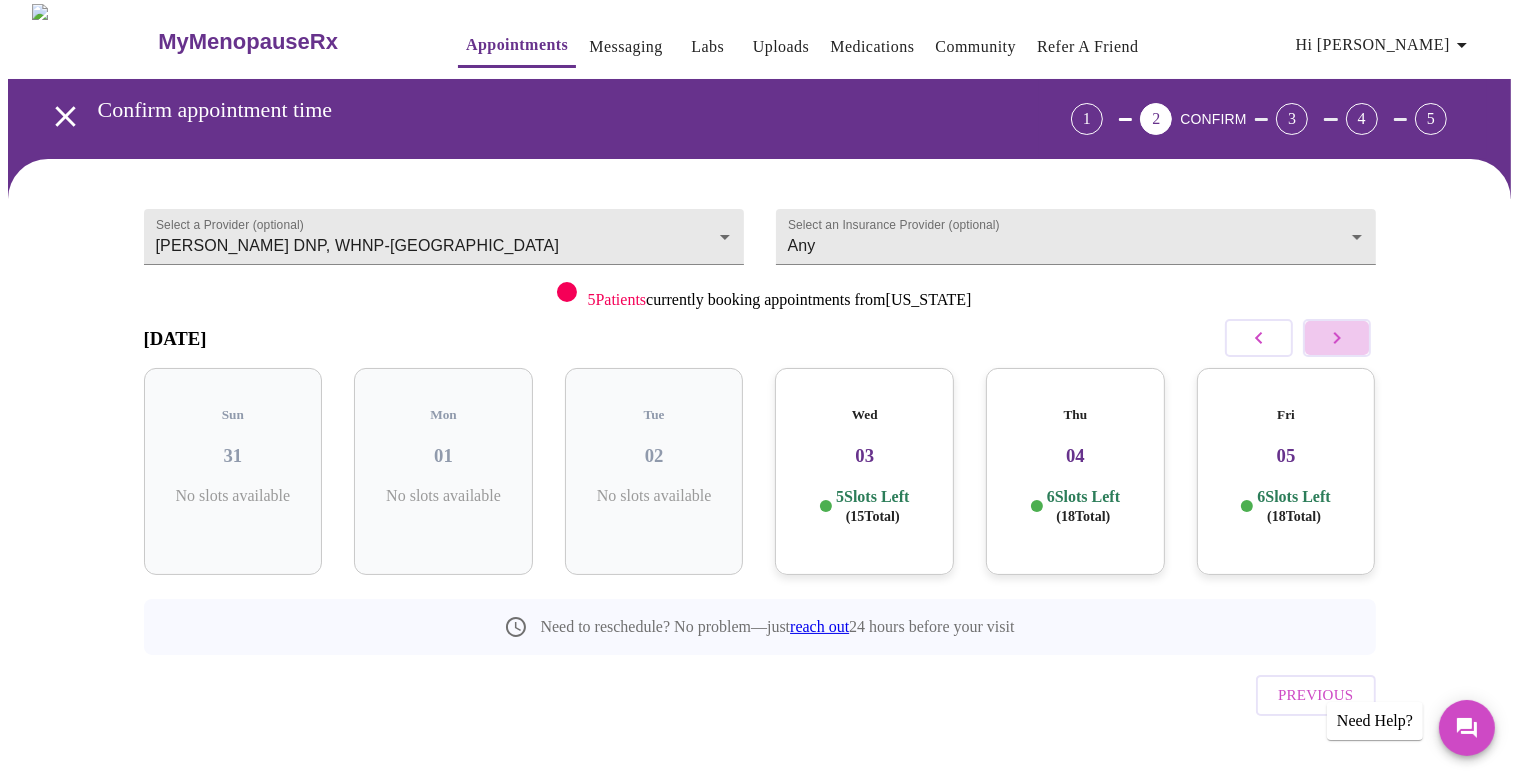 click at bounding box center [1337, 338] 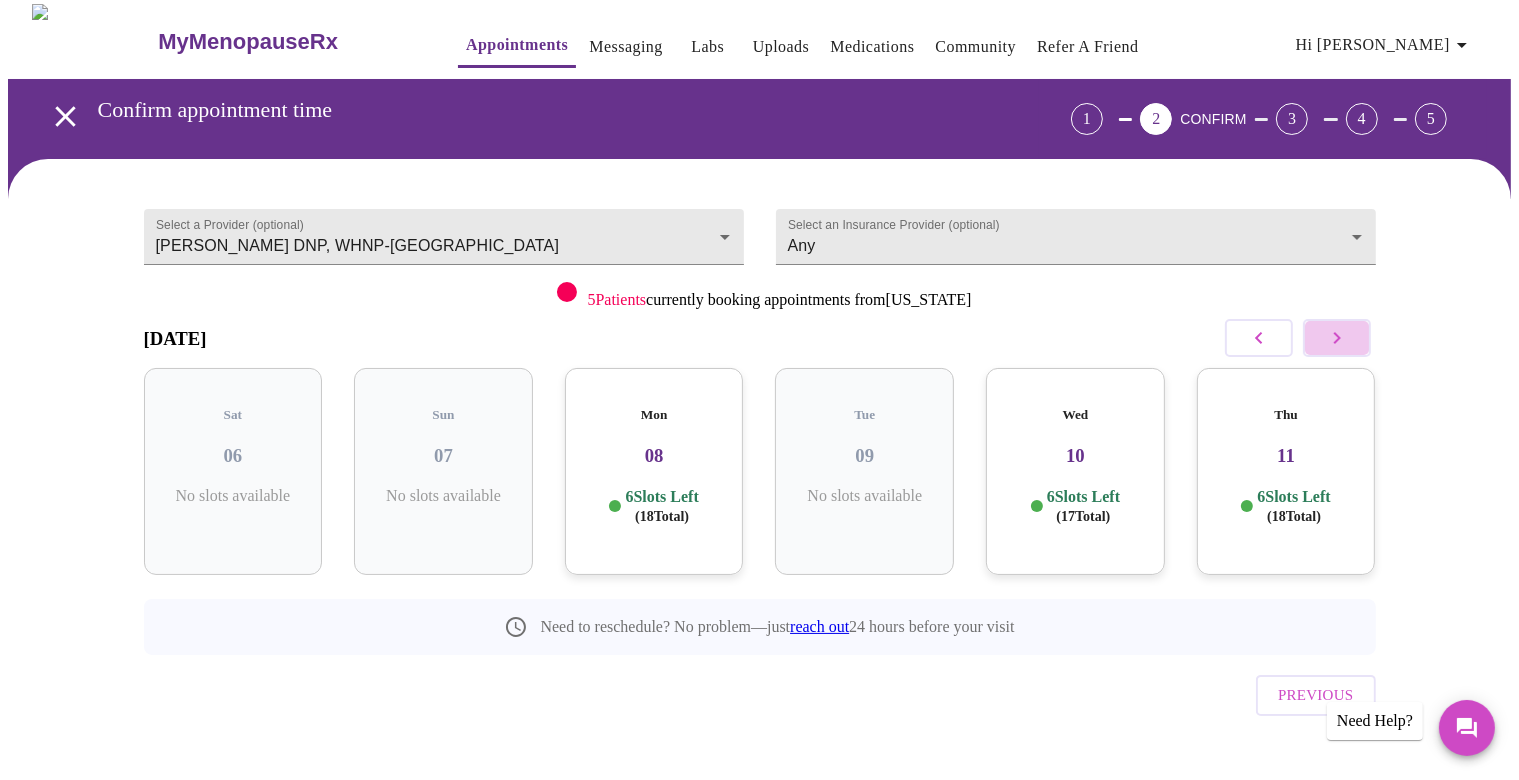 click at bounding box center [1337, 338] 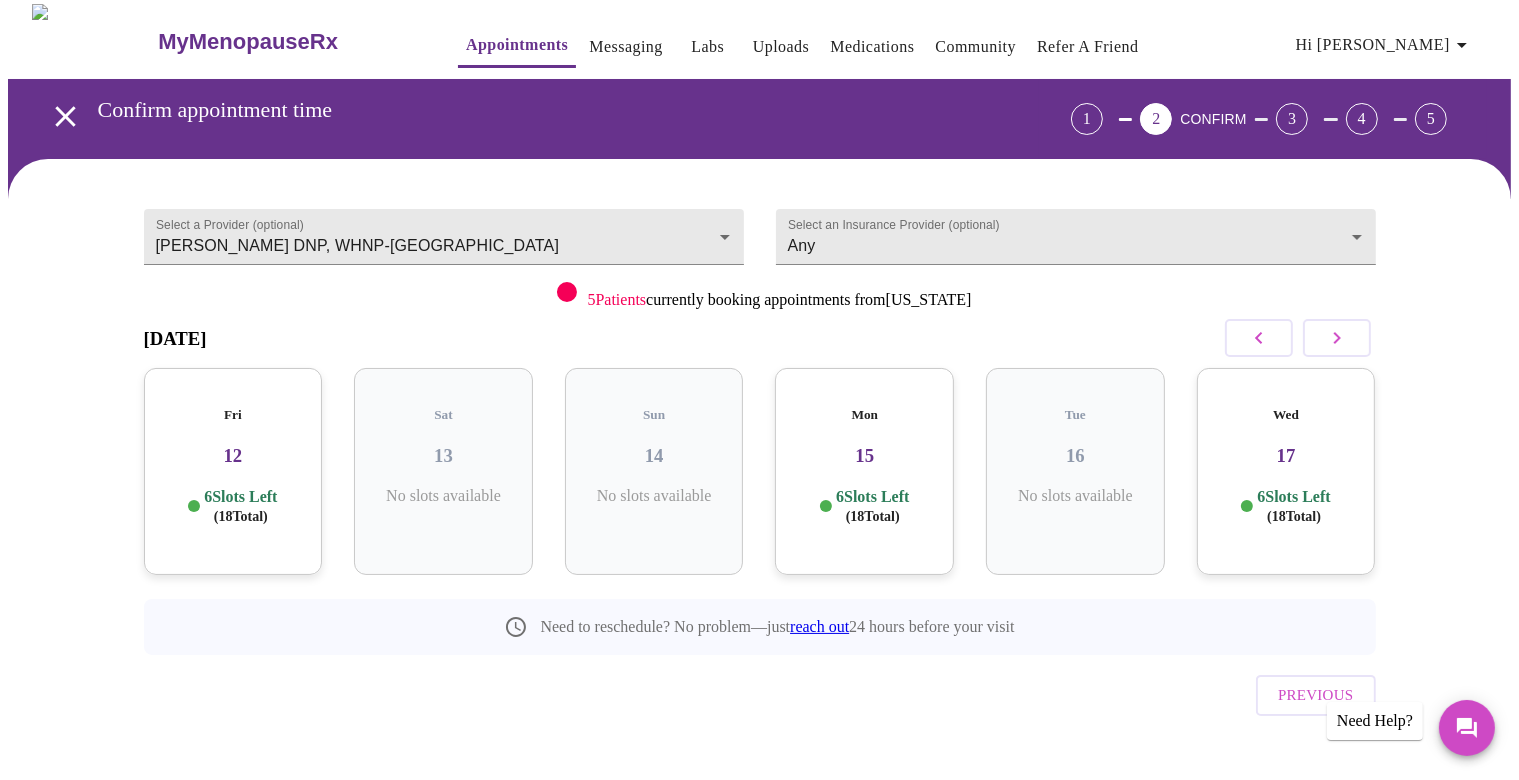 click on "12" at bounding box center (233, 456) 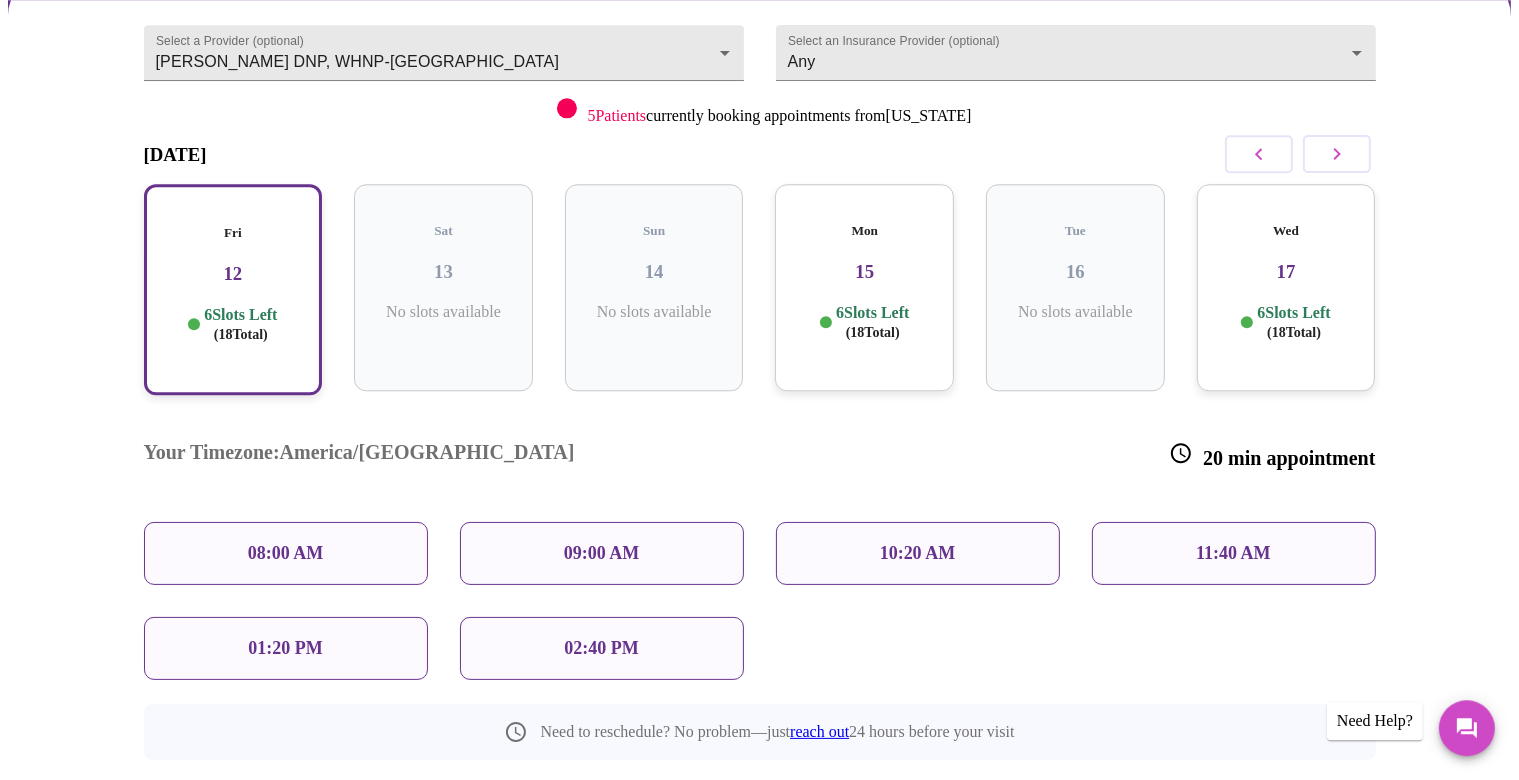 scroll, scrollTop: 267, scrollLeft: 0, axis: vertical 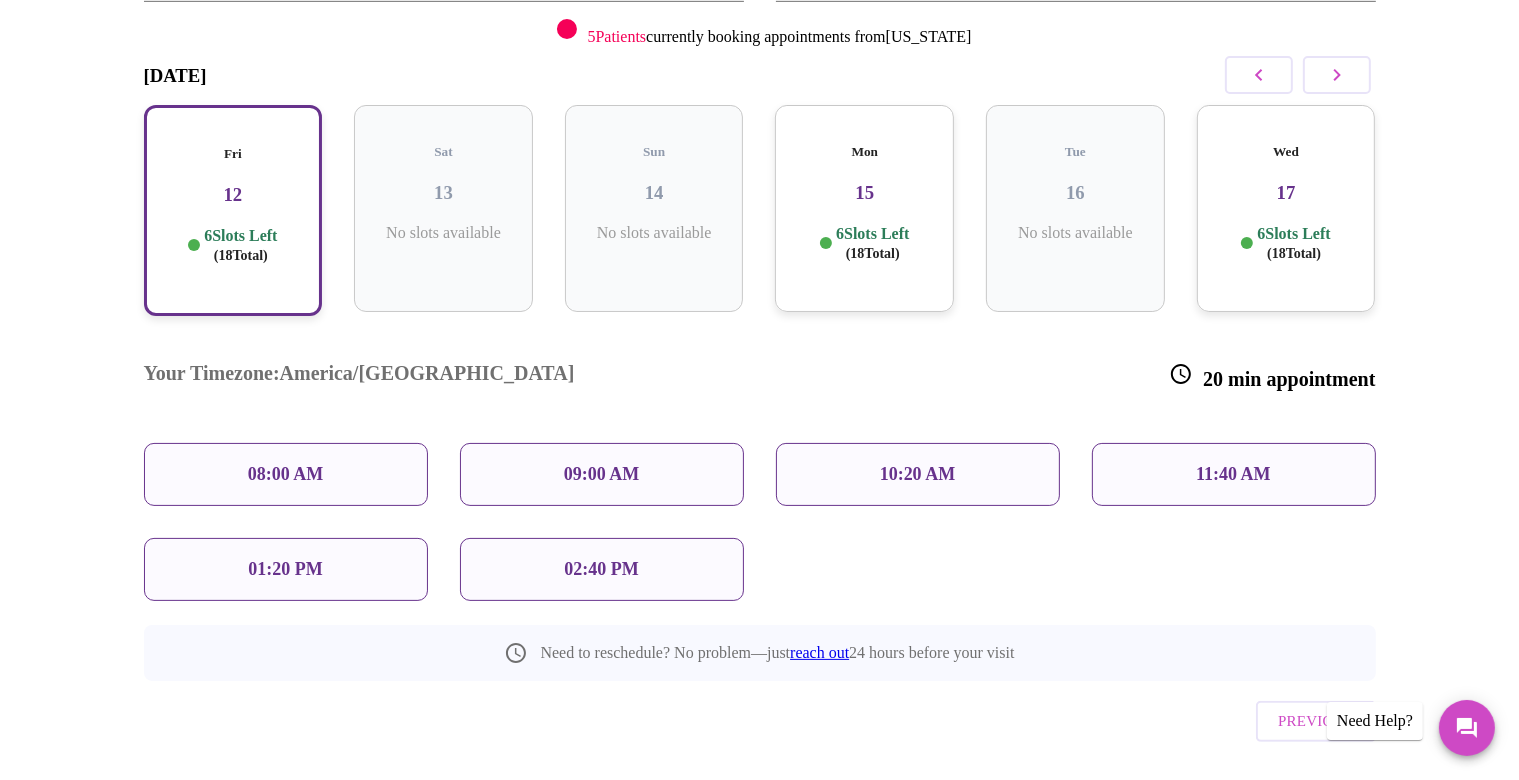 click on "Wed 17 6  Slots Left ( 18  Total)" at bounding box center [1286, 208] 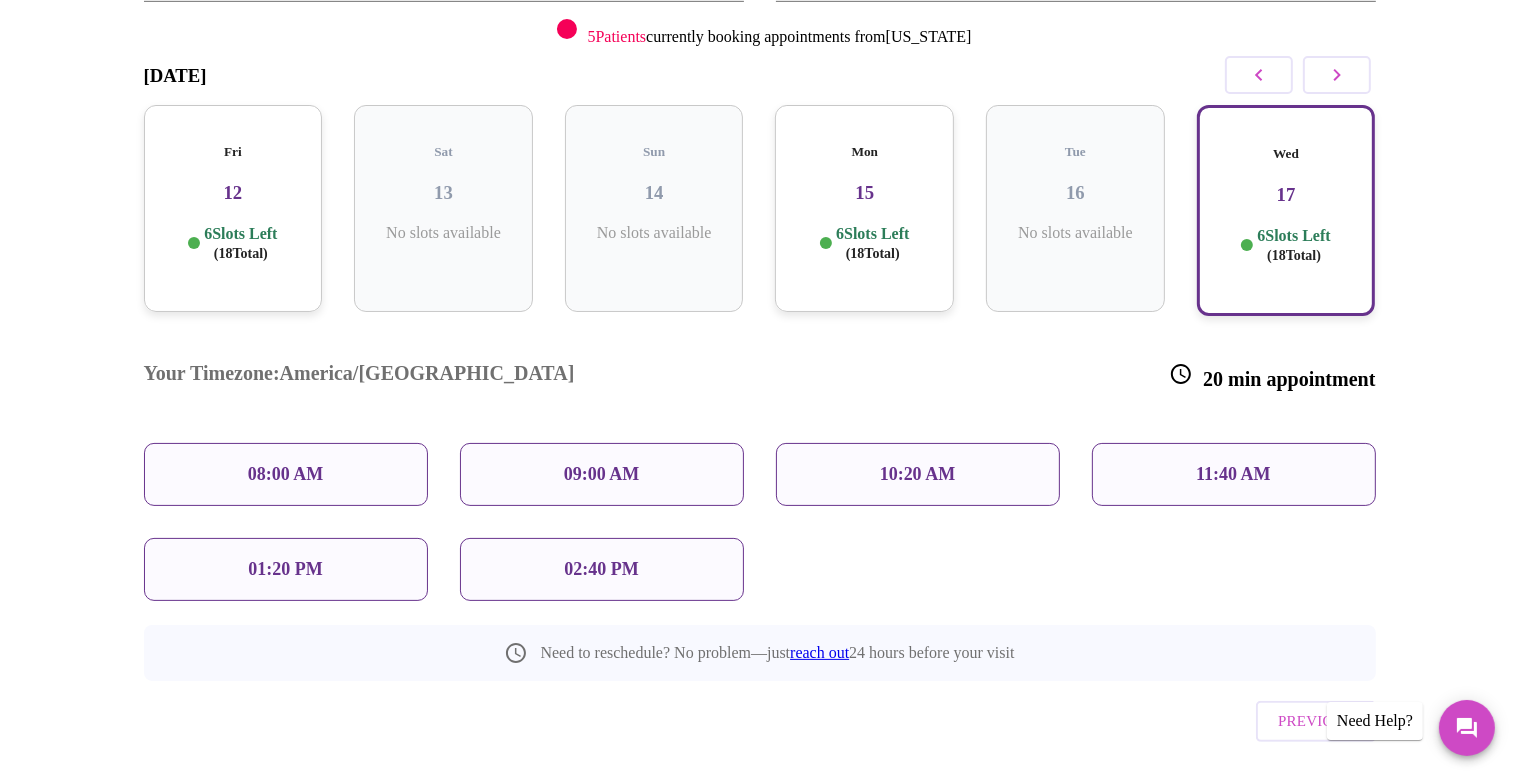 click on "15" at bounding box center (864, 193) 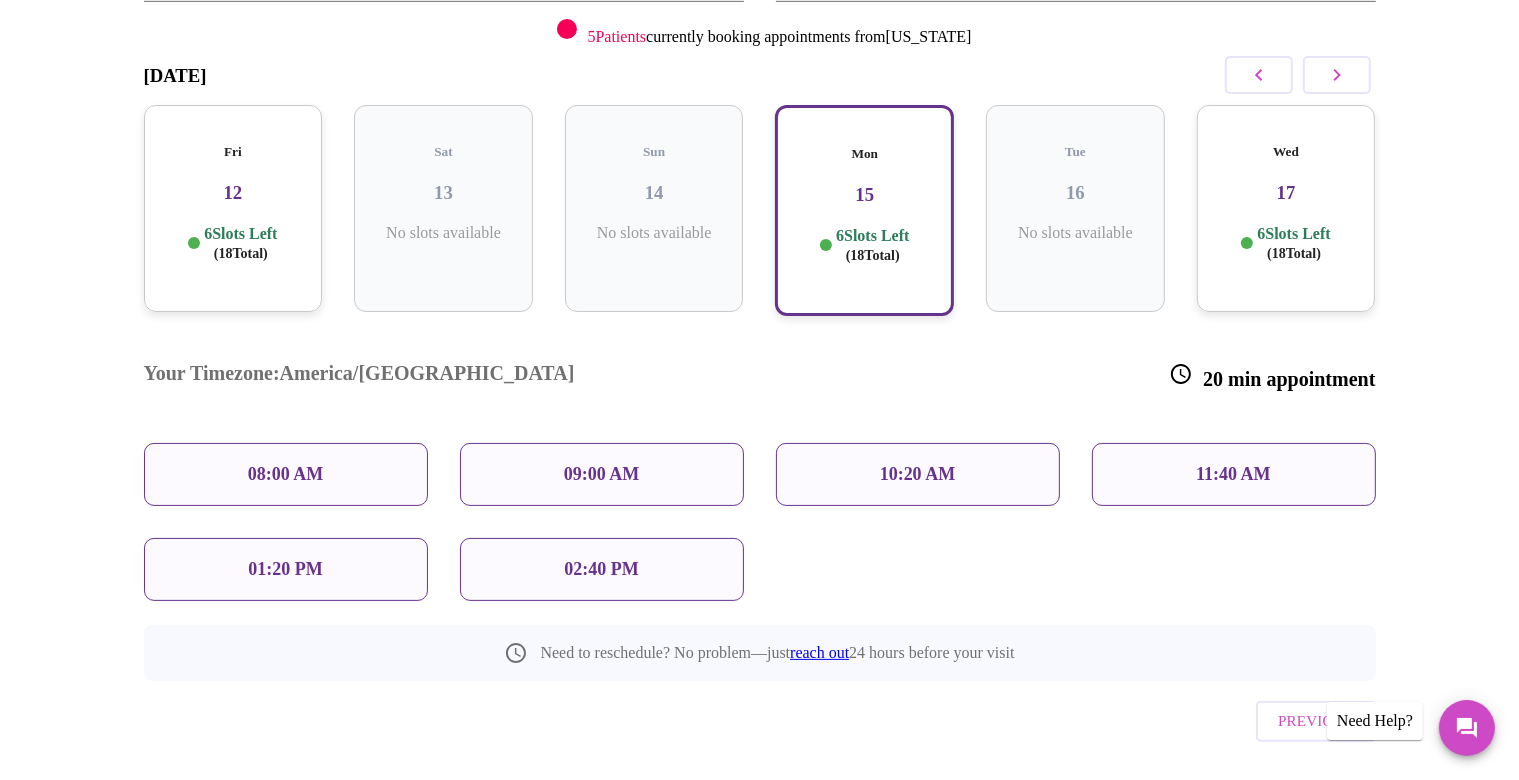 click on "6  Slots Left ( 18  Total)" at bounding box center (1293, 243) 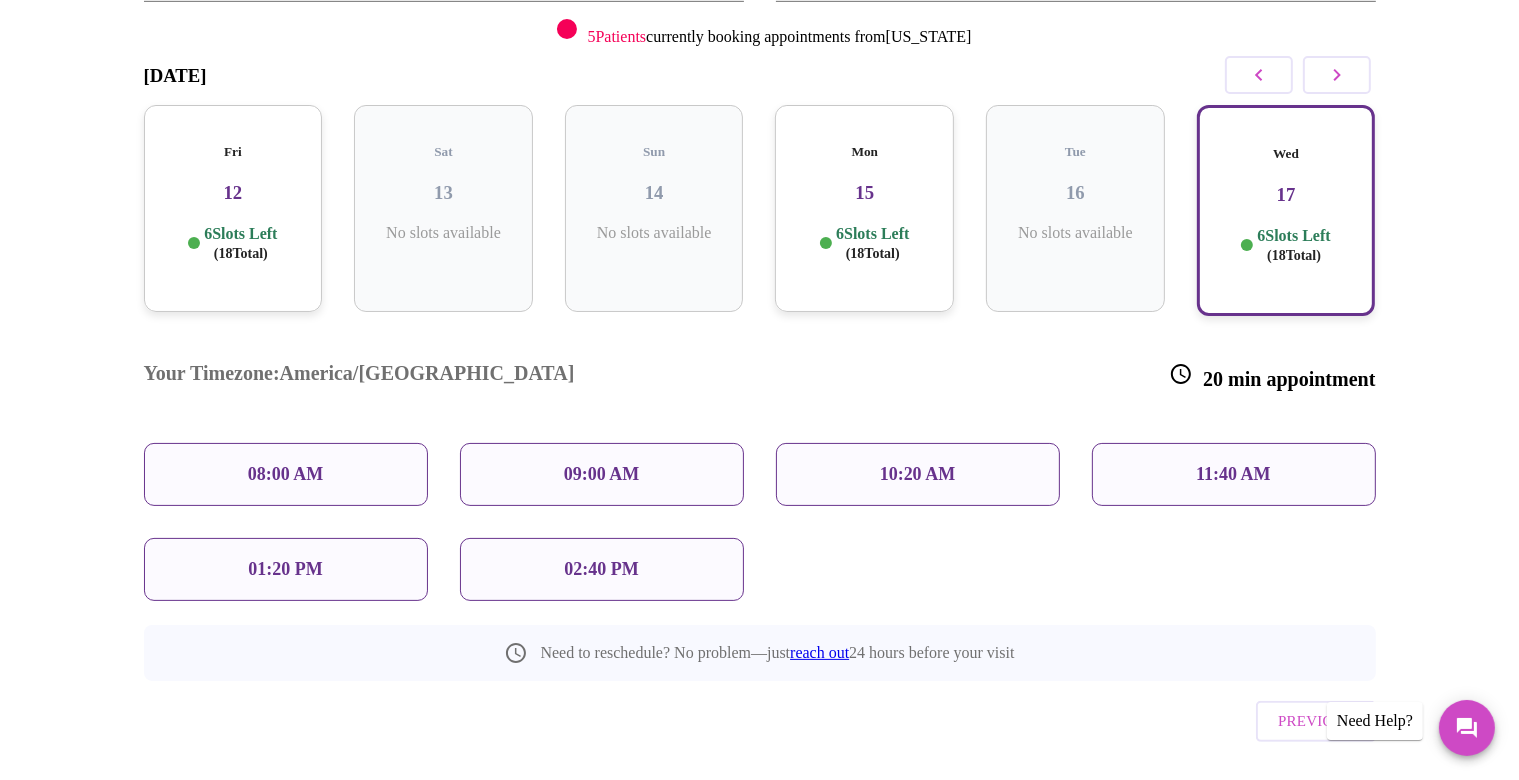 click on "Mon 15 6  Slots Left ( 18  Total)" at bounding box center (864, 208) 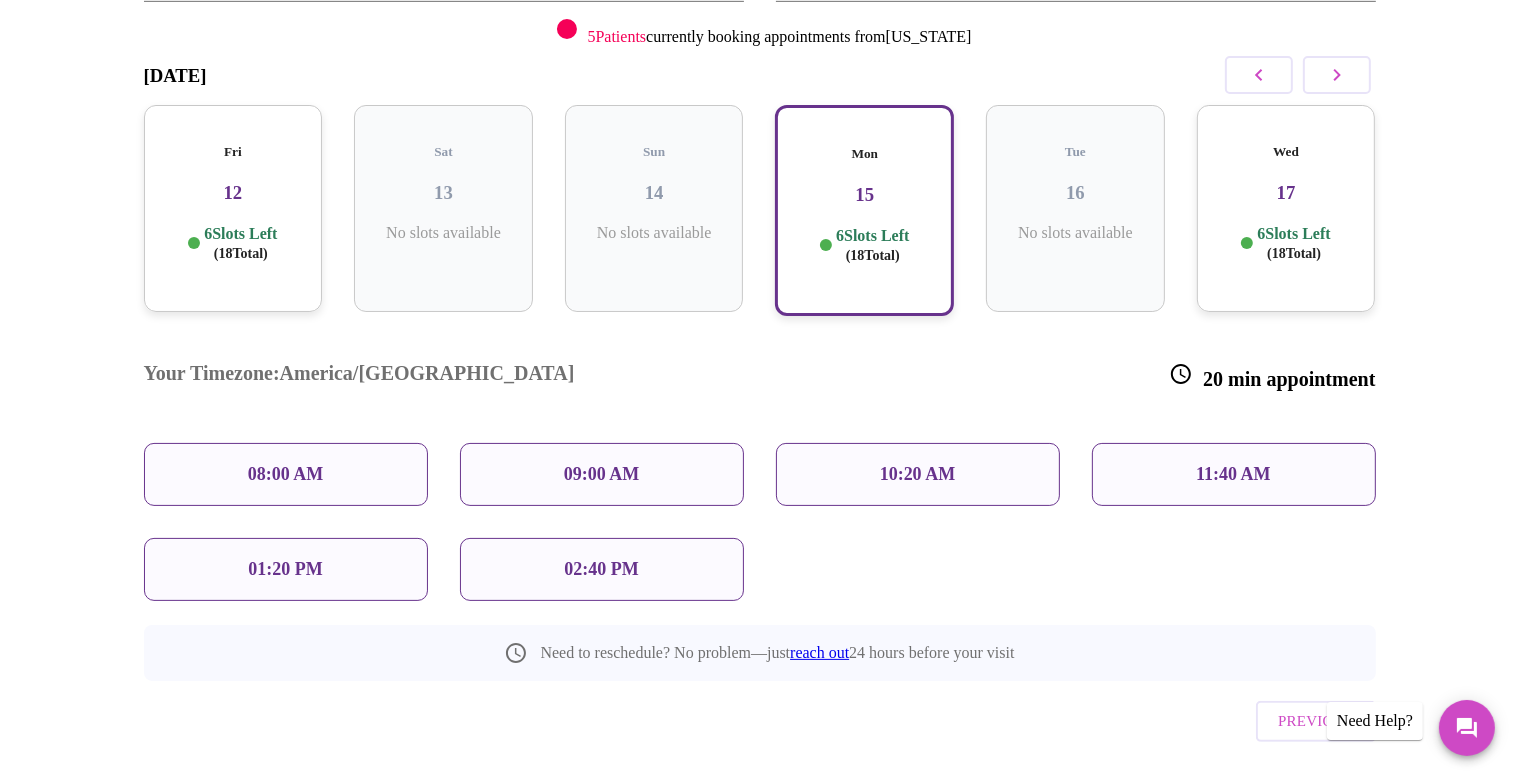 click on "6  Slots Left ( 18  Total)" at bounding box center (240, 243) 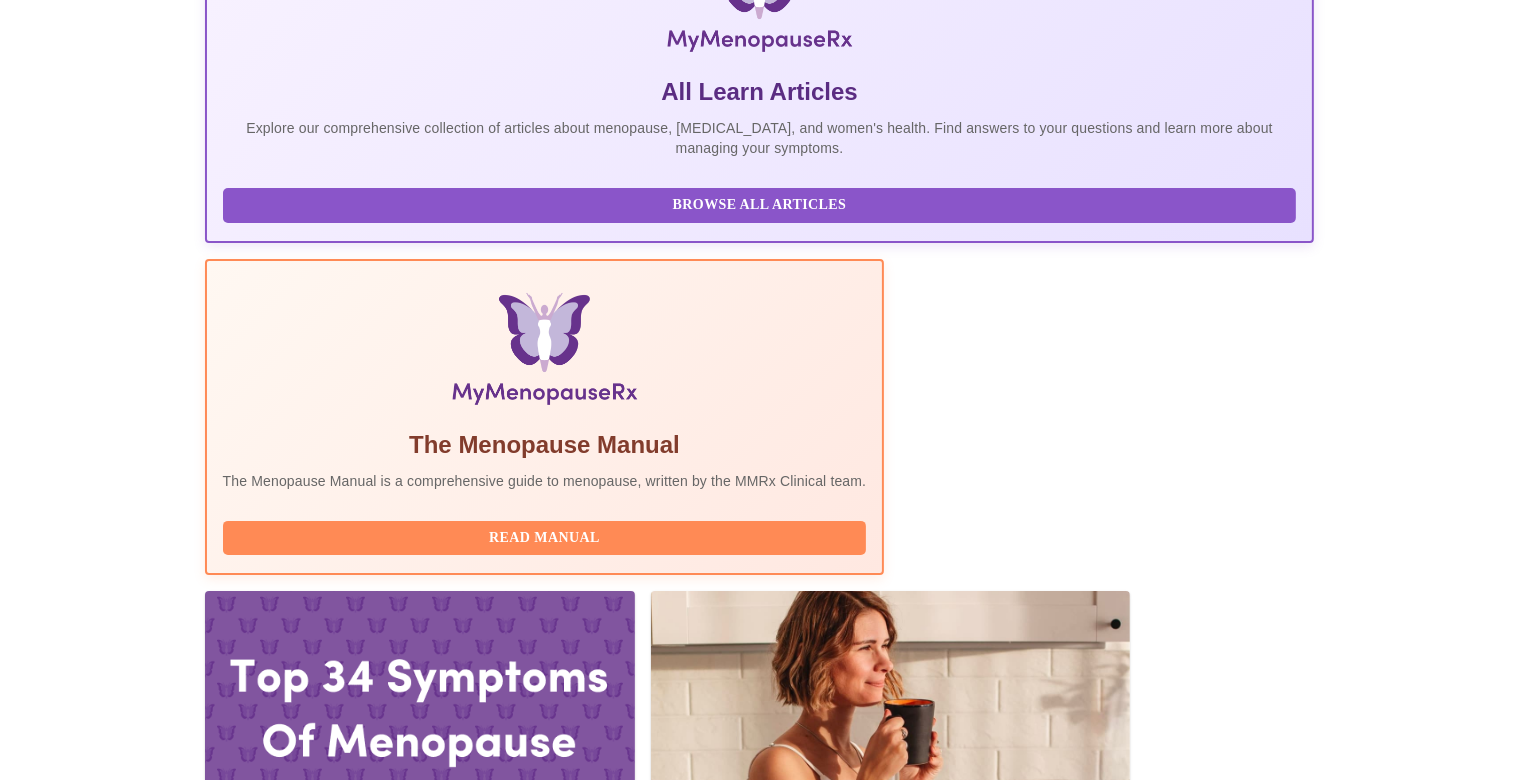 scroll, scrollTop: 0, scrollLeft: 0, axis: both 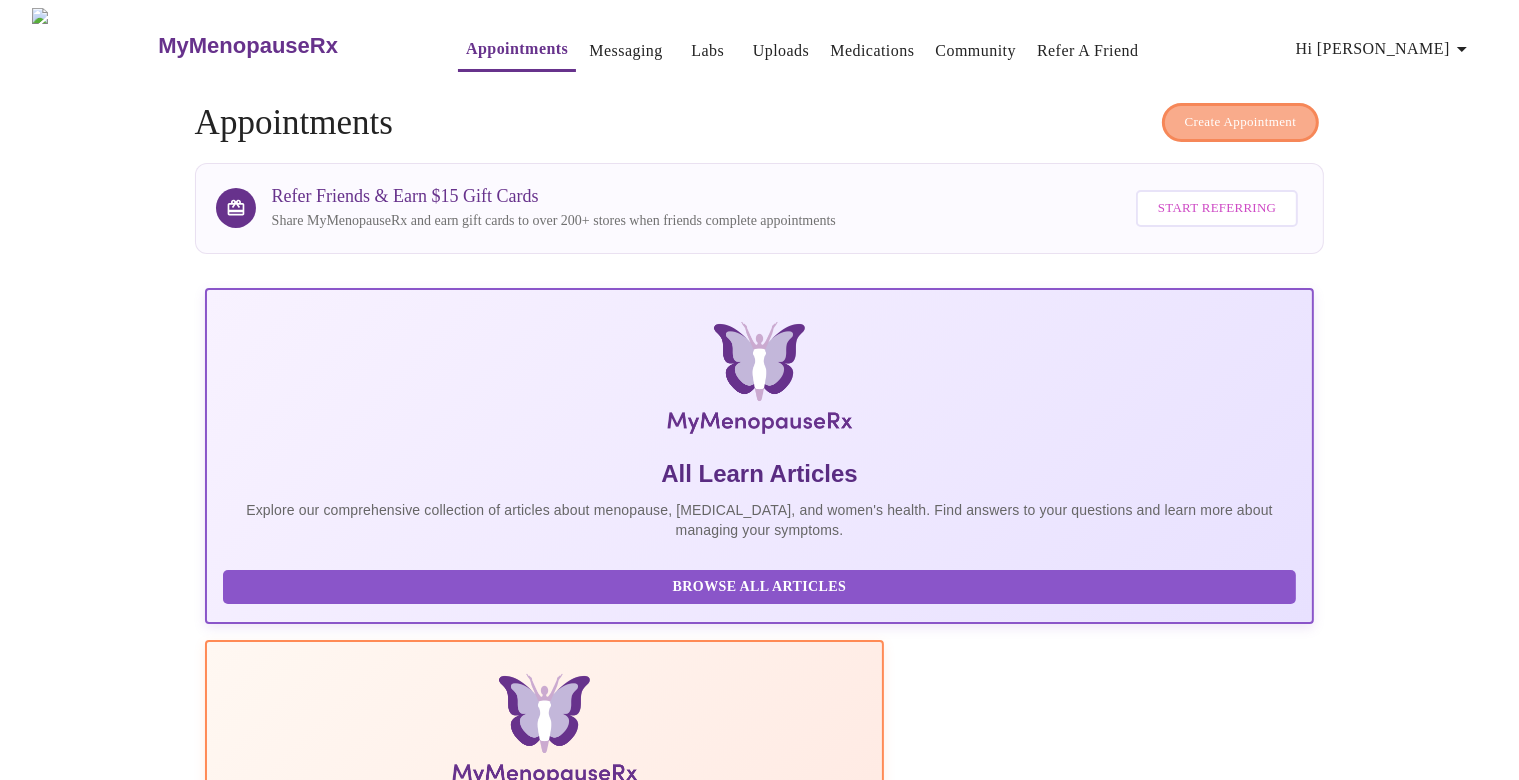 click on "Create Appointment" at bounding box center (1241, 122) 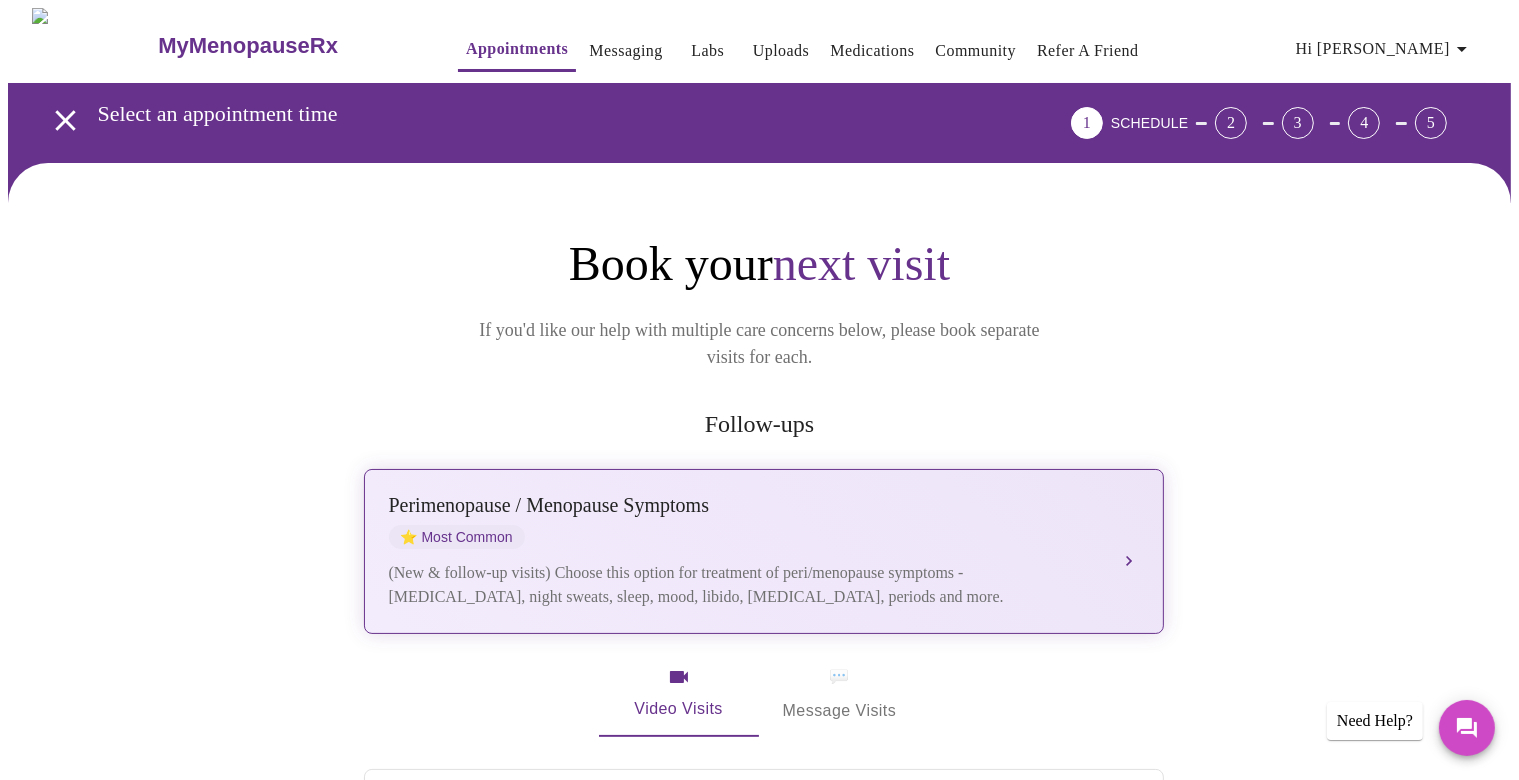 click on "[MEDICAL_DATA] / Menopause Symptoms  ⭐  Most Common (New & follow-up visits) Choose this option for treatment of peri/menopause symptoms - [MEDICAL_DATA], night sweats, sleep, mood, libido, [MEDICAL_DATA], periods and more." at bounding box center (764, 551) 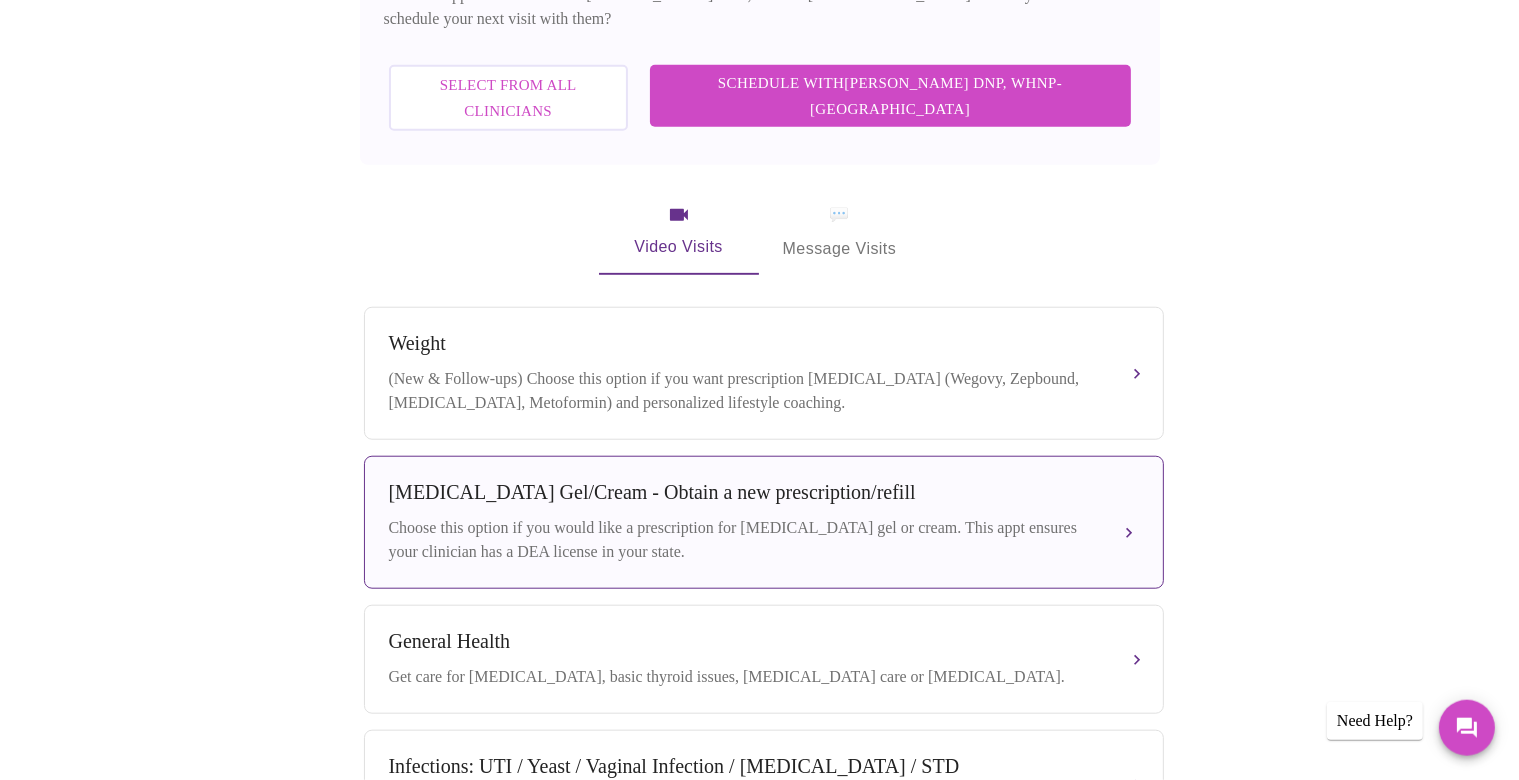 scroll, scrollTop: 739, scrollLeft: 0, axis: vertical 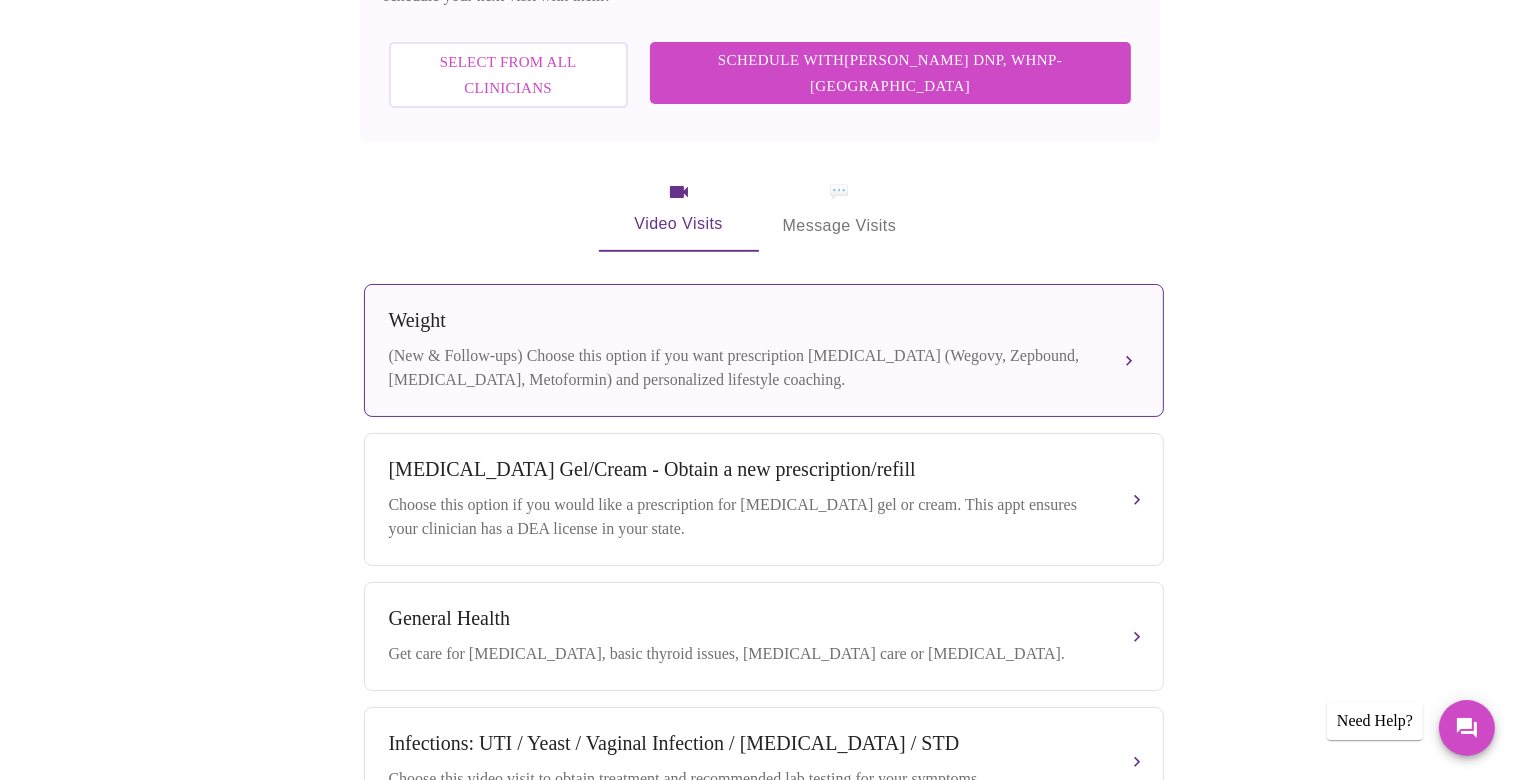 click on "(New & Follow-ups) Choose this option if you want prescription [MEDICAL_DATA] (Wegovy, Zepbound, [MEDICAL_DATA], Metoformin) and personalized lifestyle coaching." at bounding box center (744, 368) 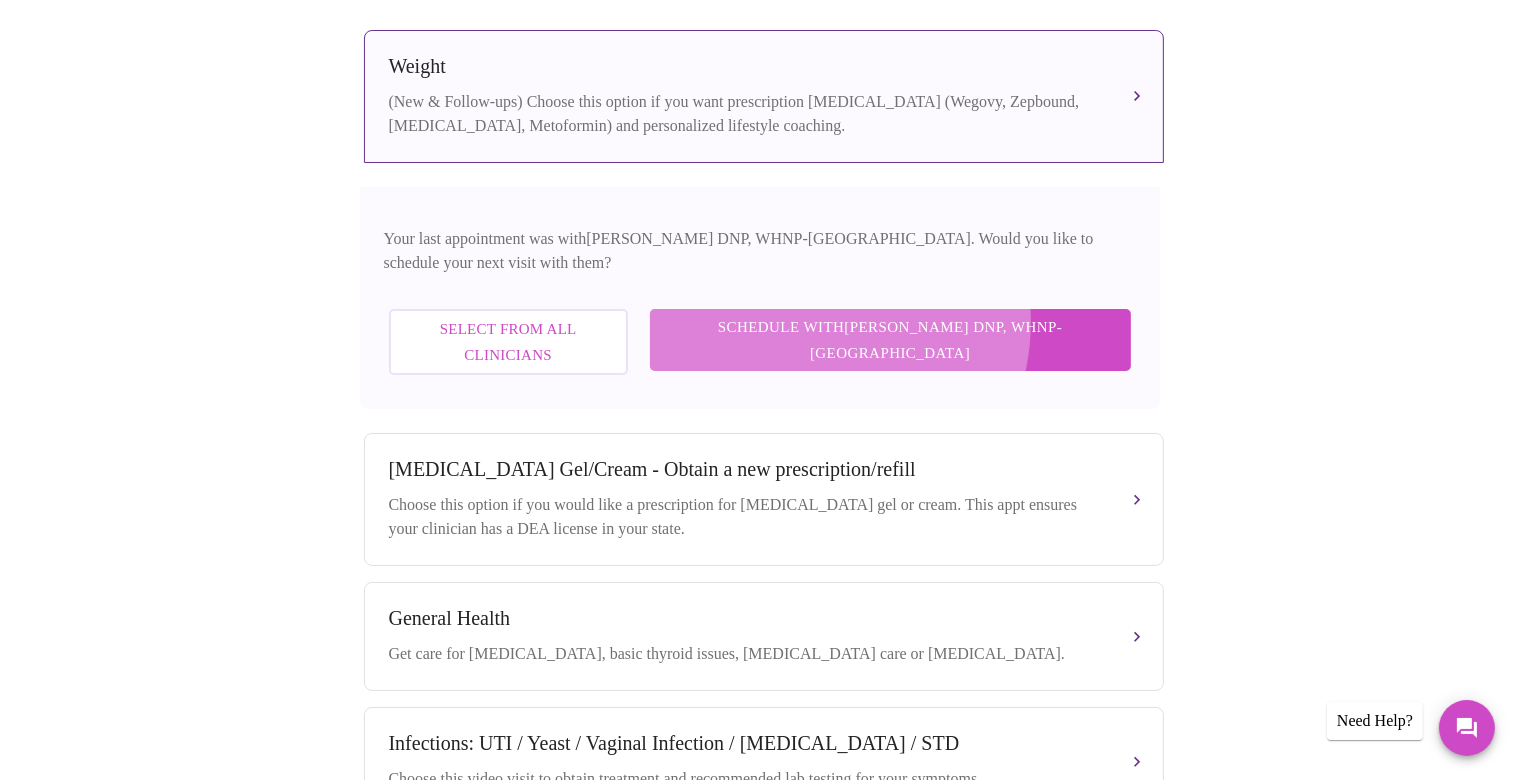 click on "Schedule with  [PERSON_NAME] DNP, WHNP-BC" at bounding box center (890, 340) 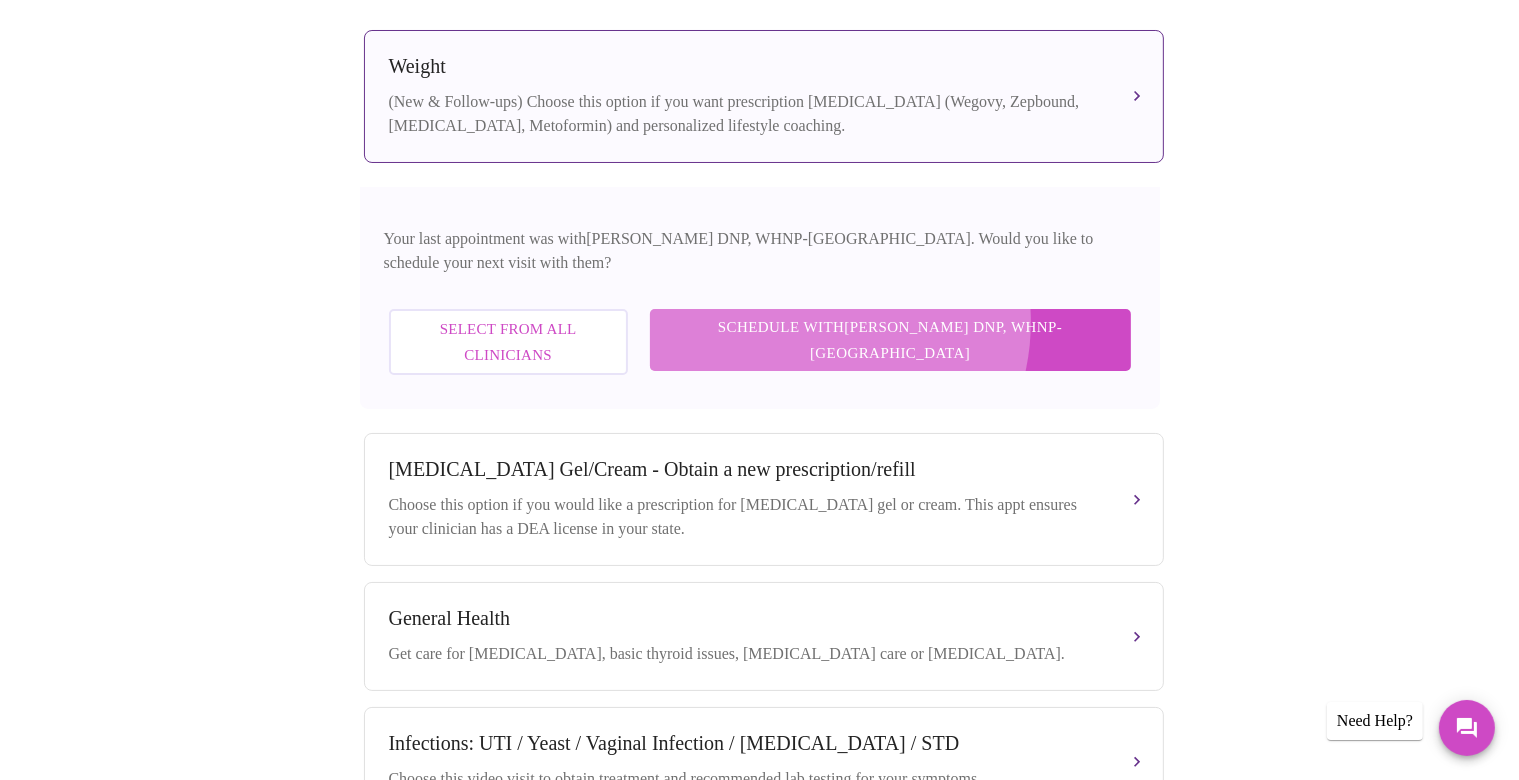 scroll, scrollTop: 4, scrollLeft: 0, axis: vertical 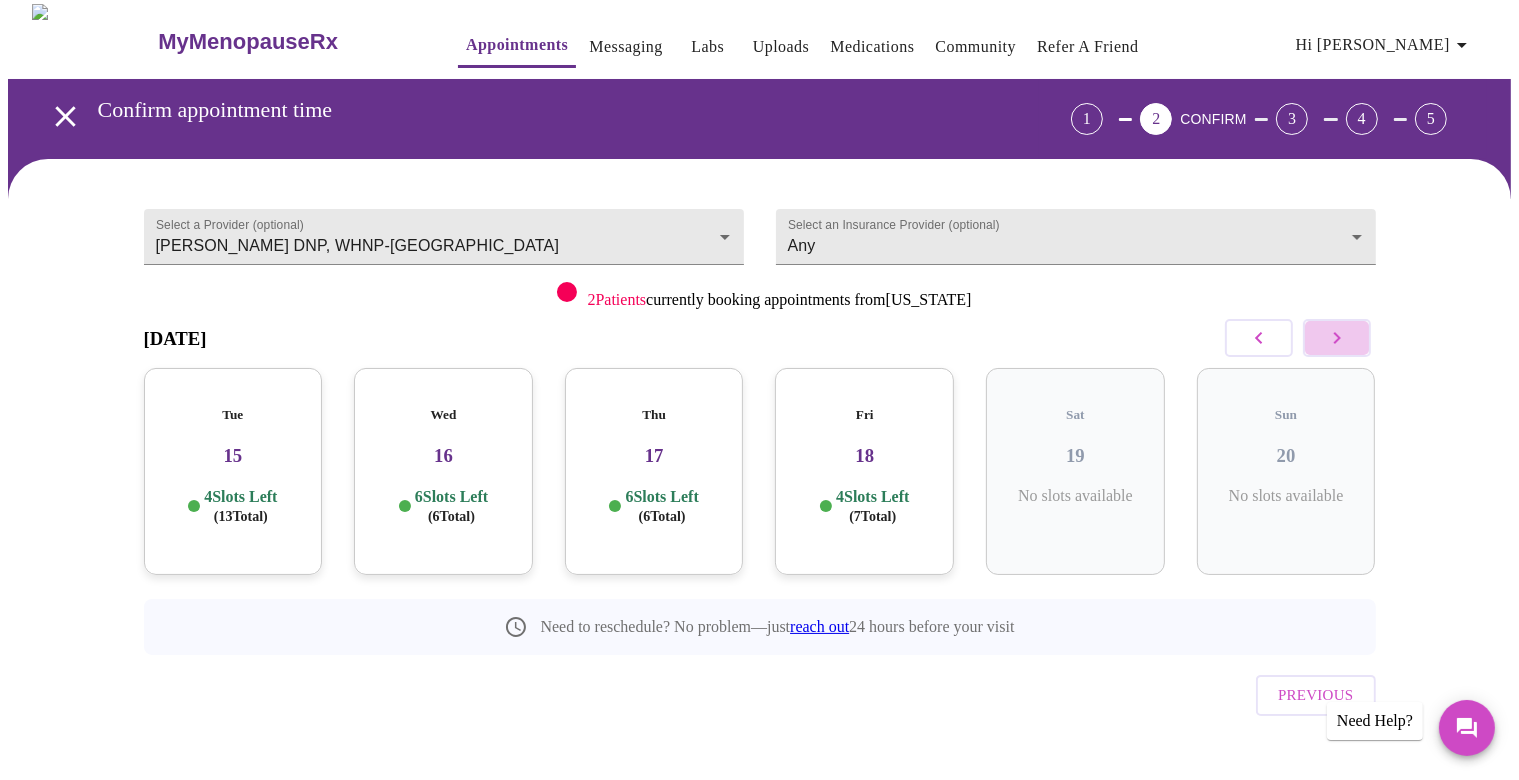 click 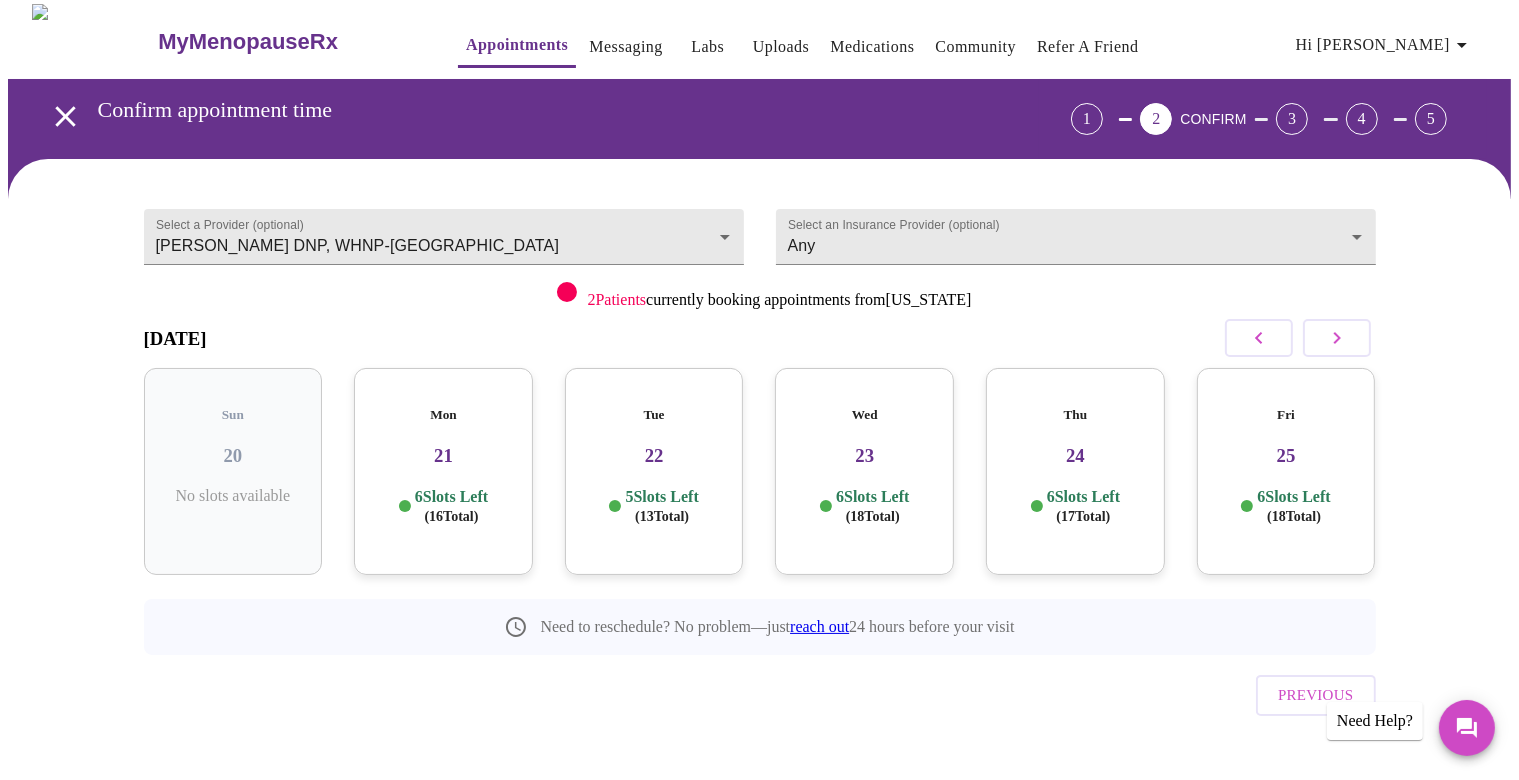 click 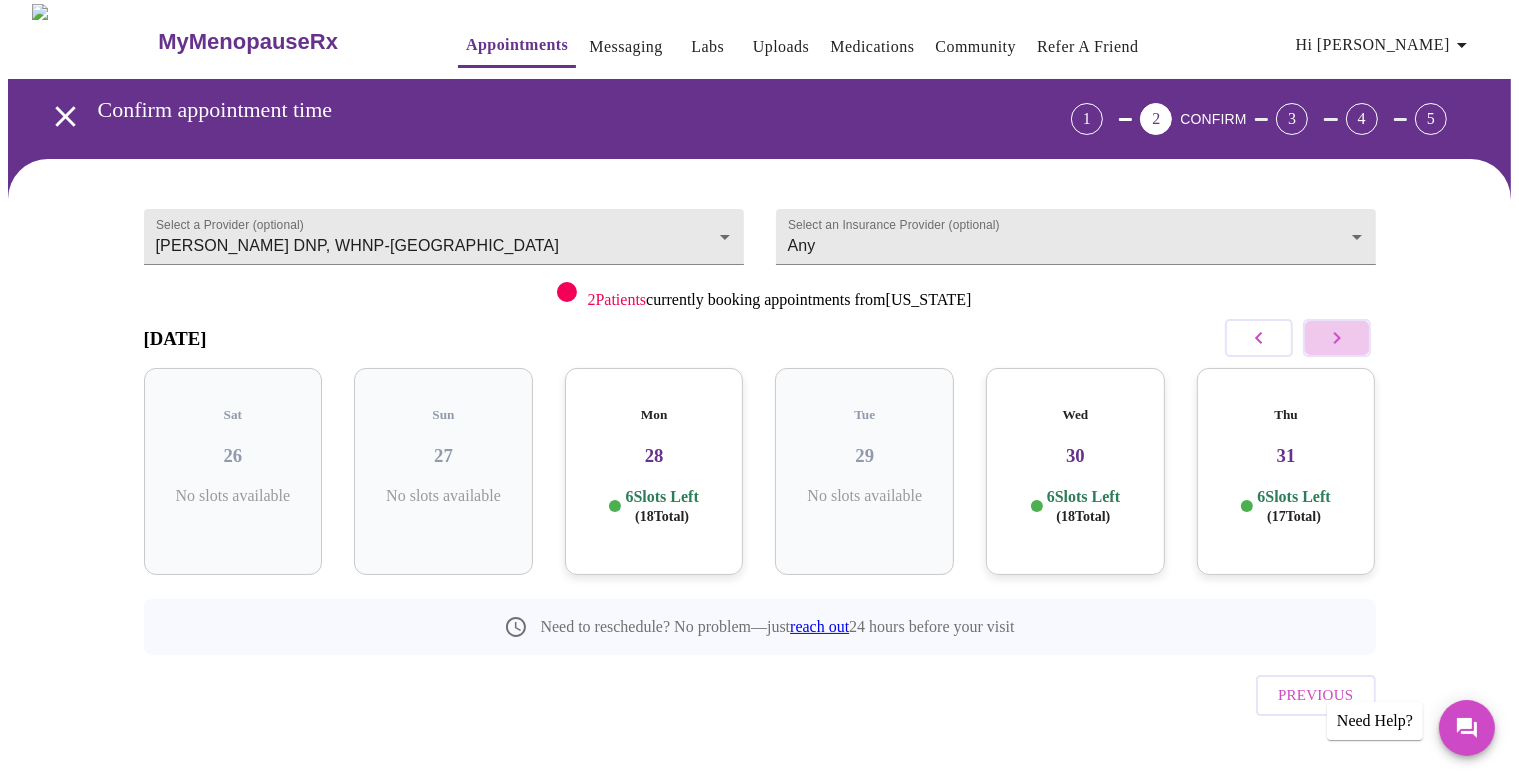 click 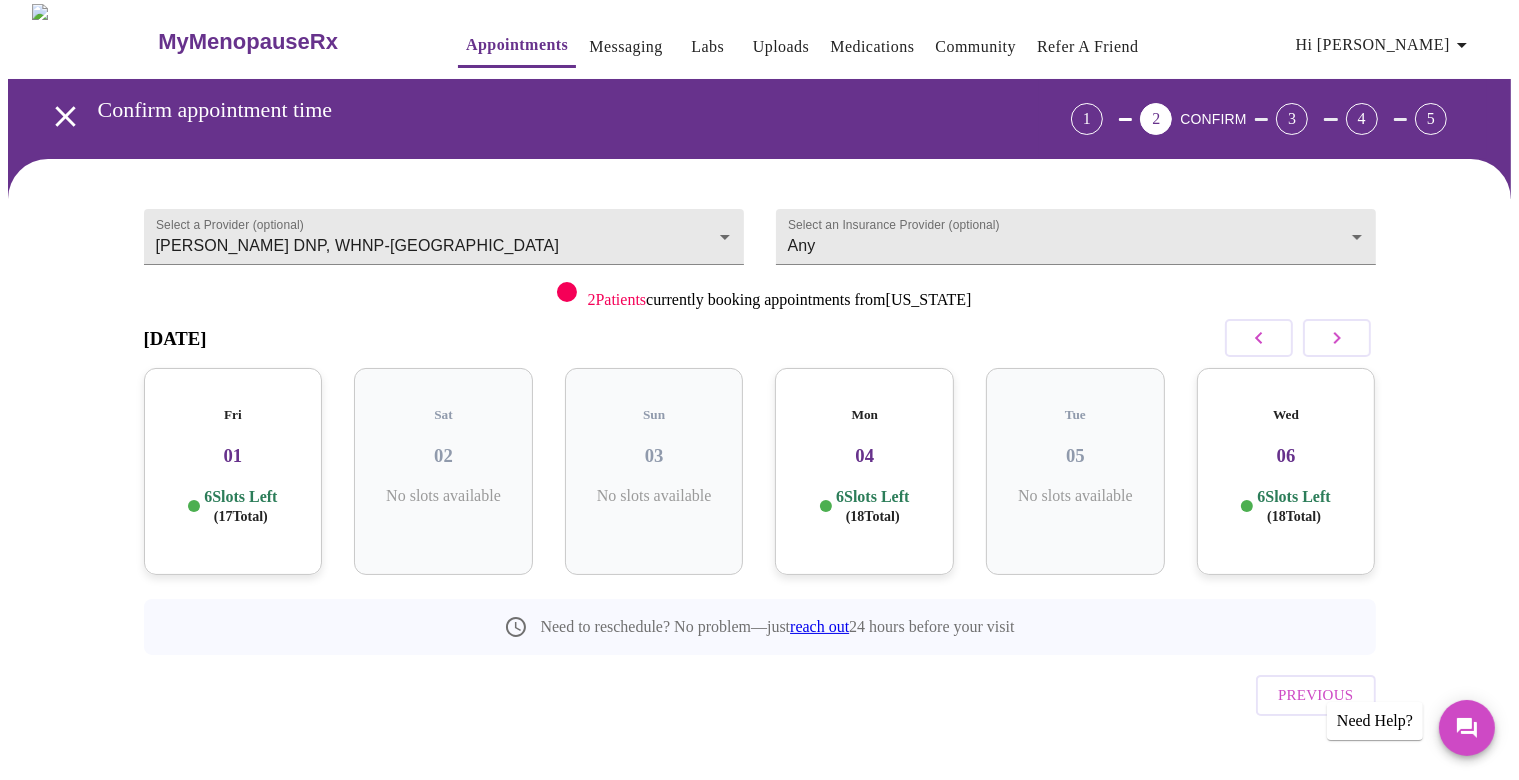 click 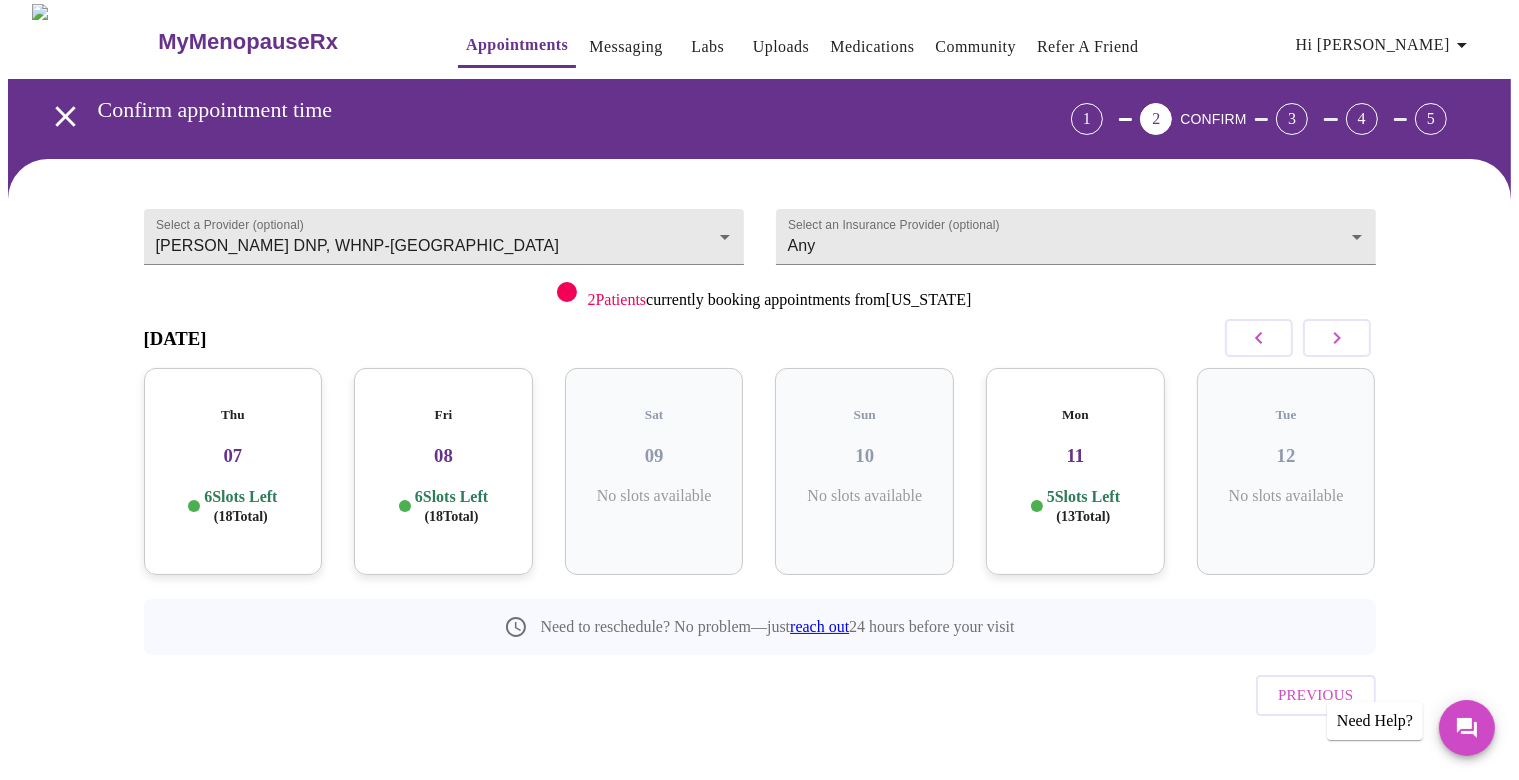 click 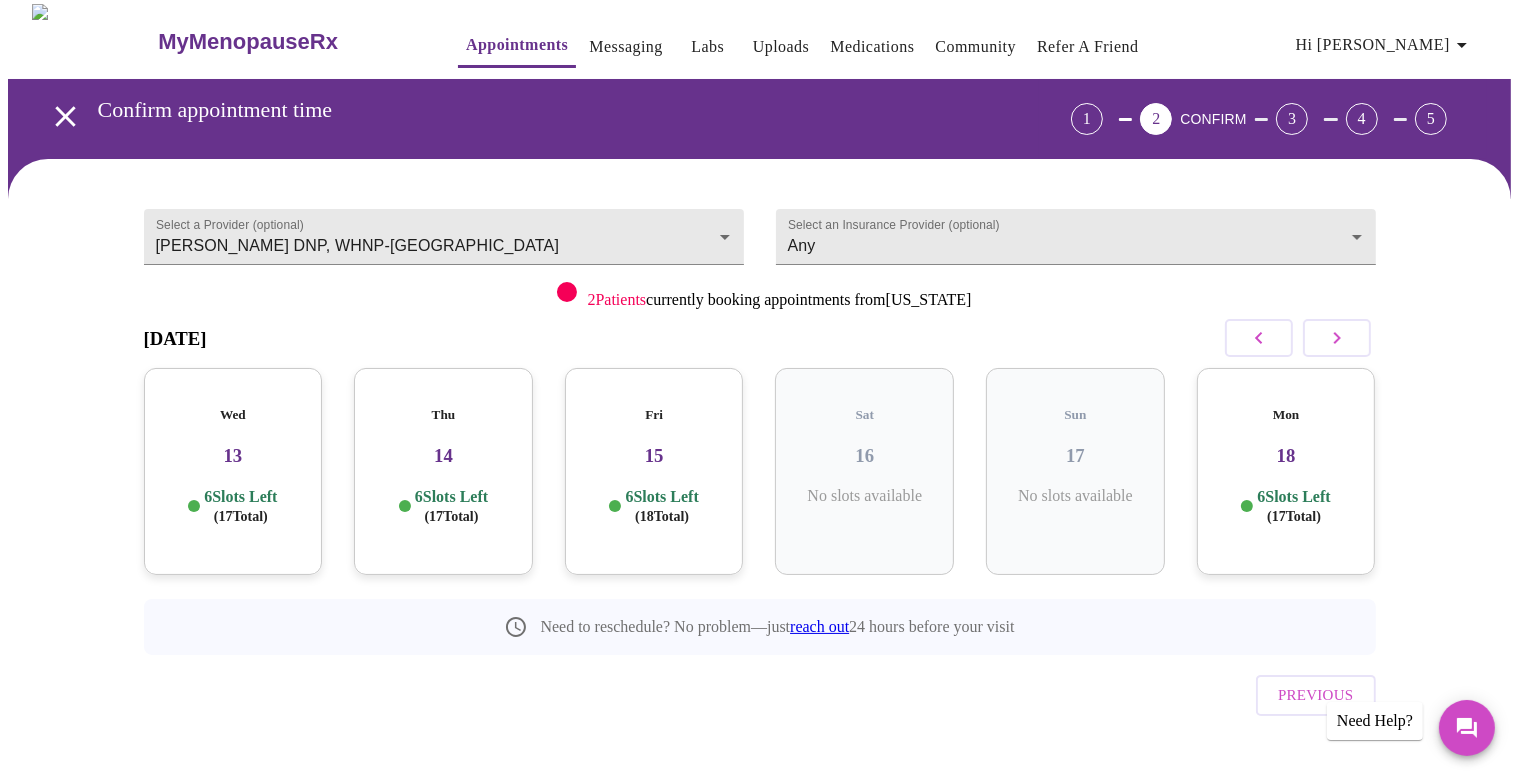 click 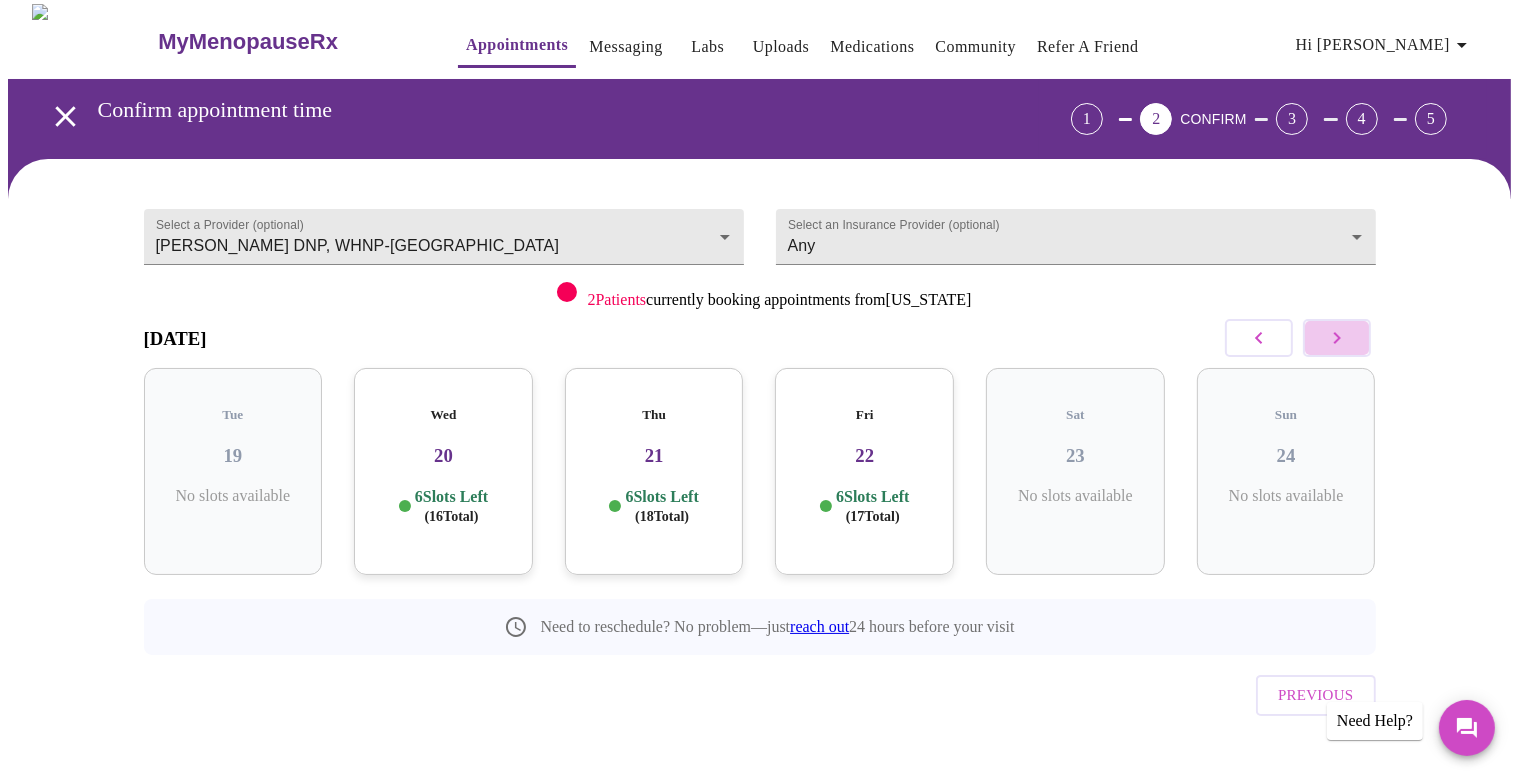 click 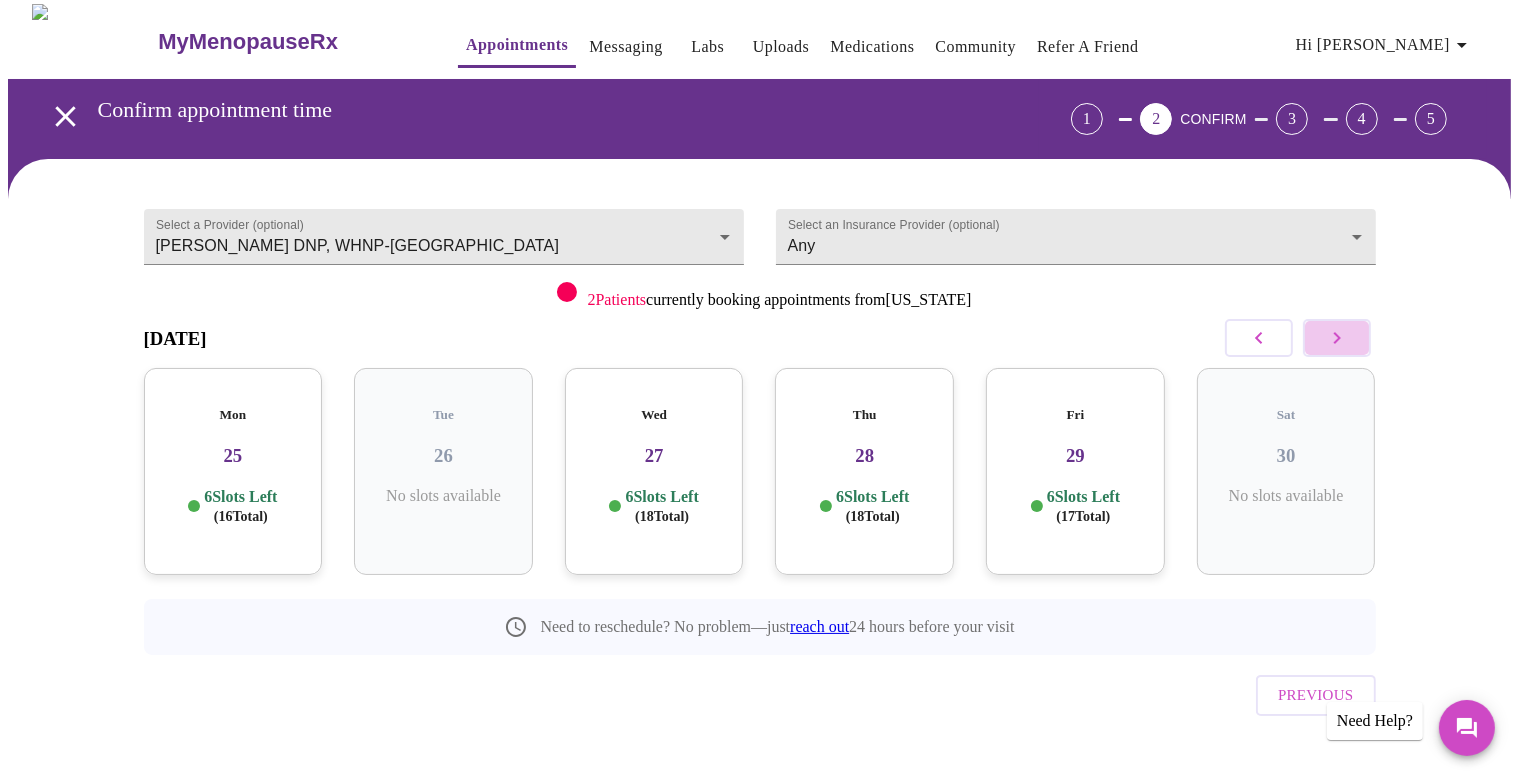 click 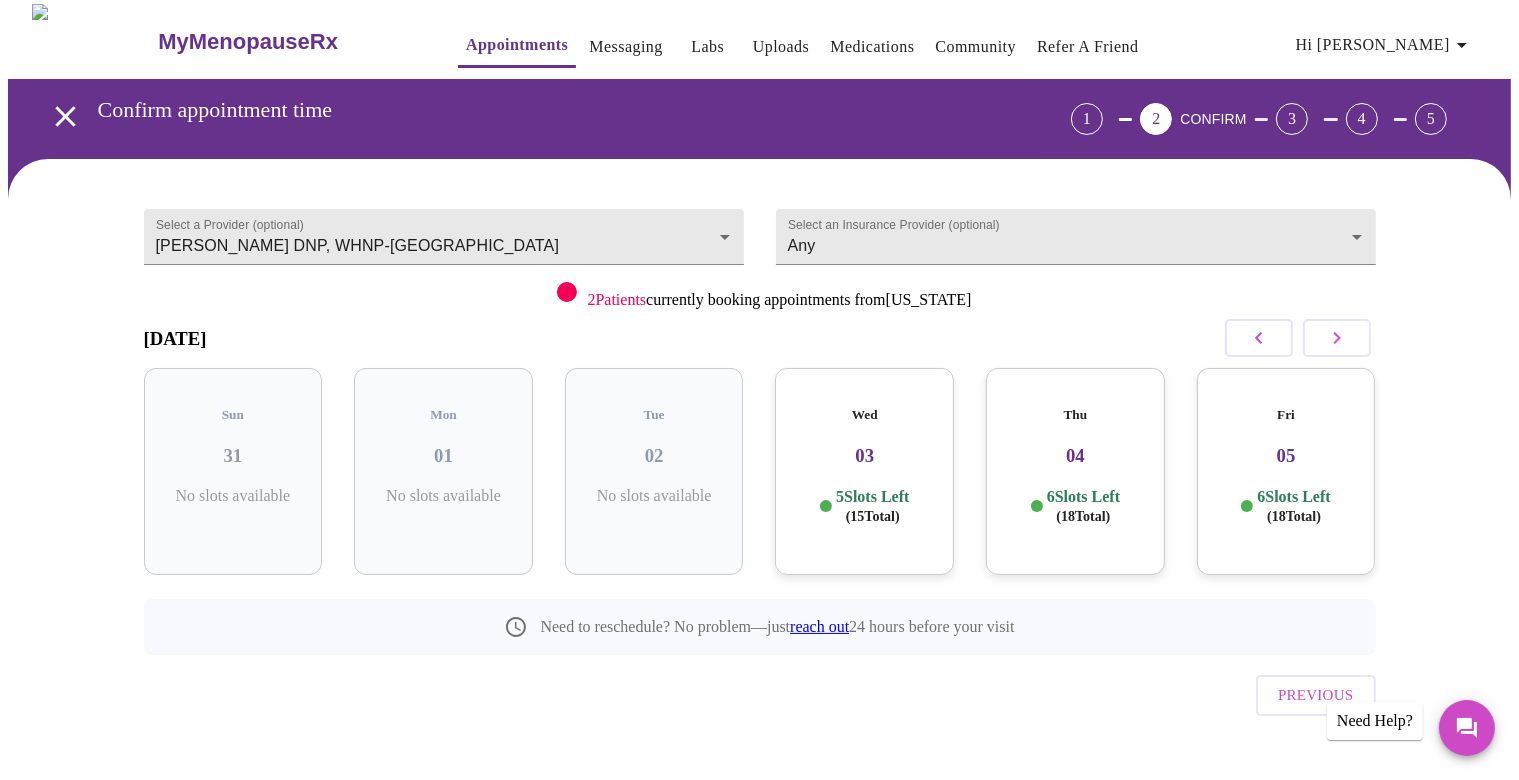 click 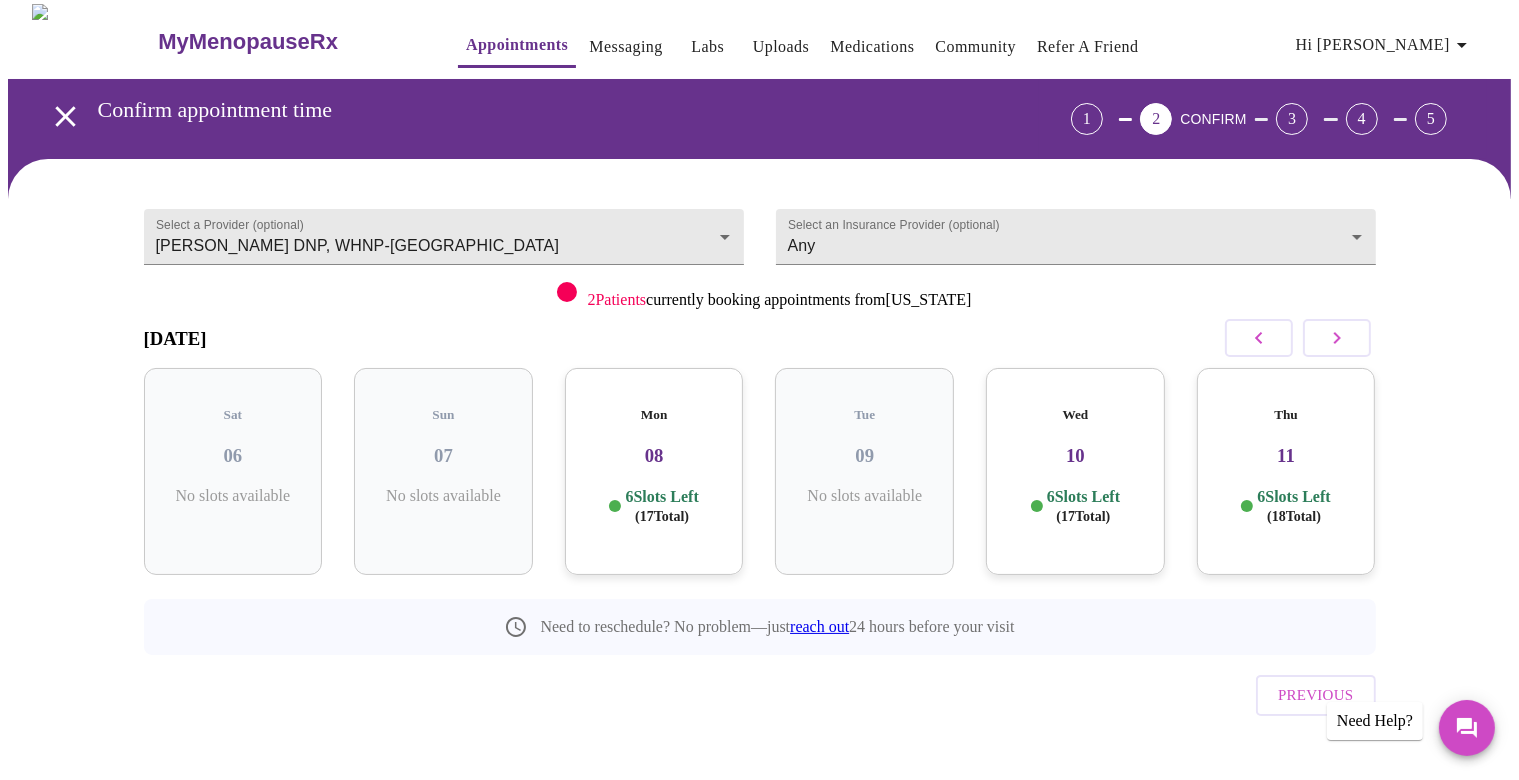 click on "Thu 11 6  Slots Left ( 18  Total)" at bounding box center [1286, 471] 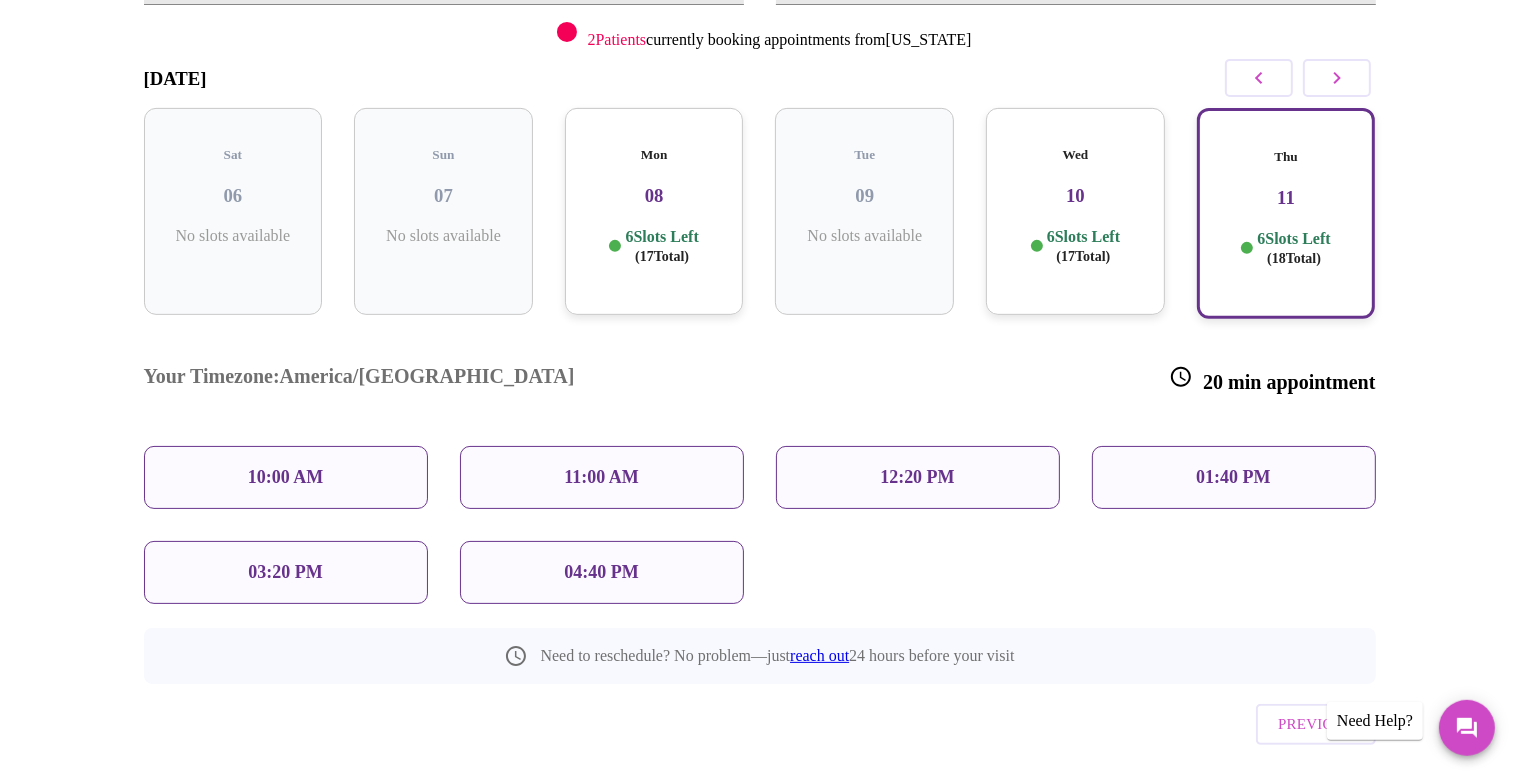 scroll, scrollTop: 267, scrollLeft: 0, axis: vertical 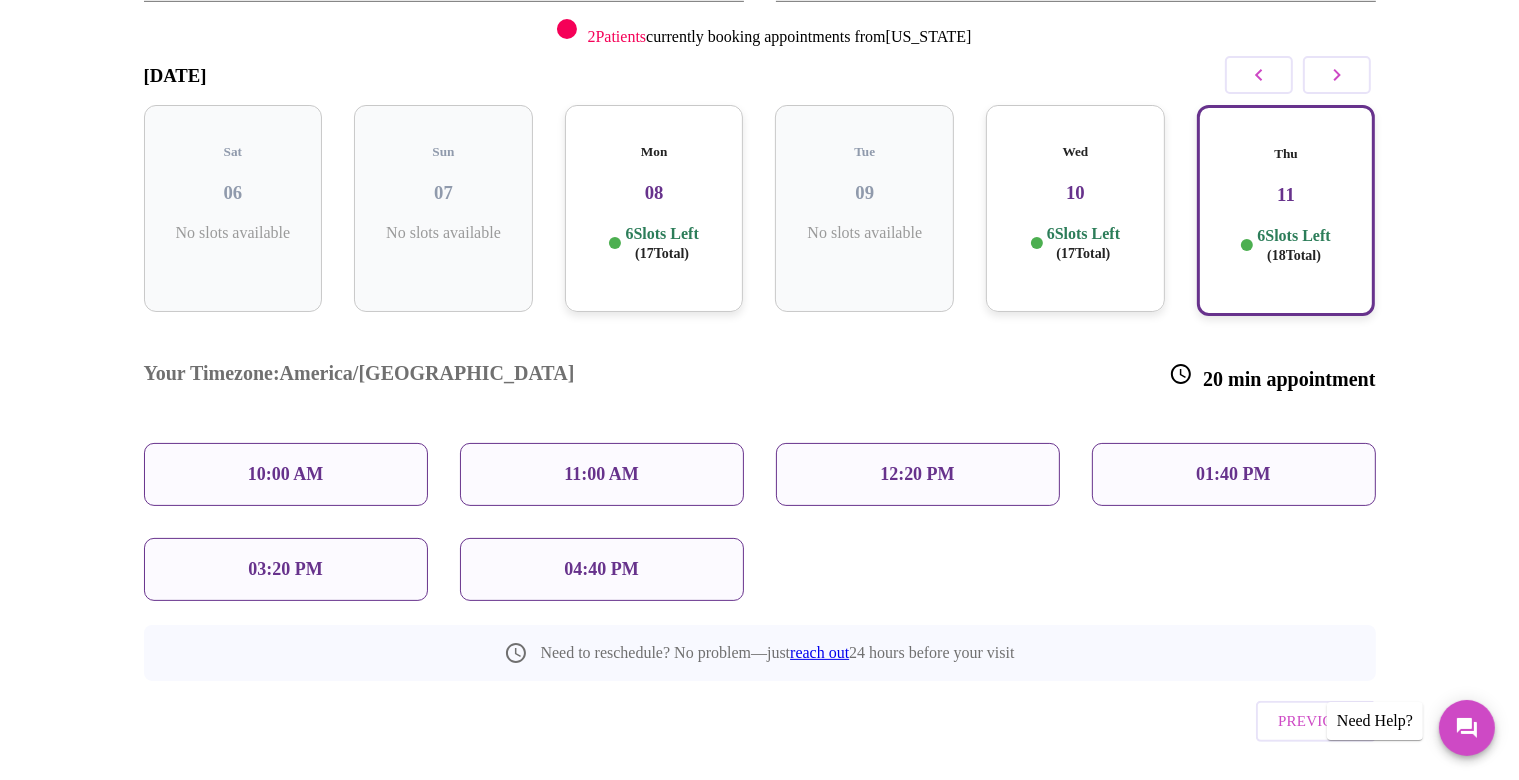 click on "04:40 PM" at bounding box center [602, 569] 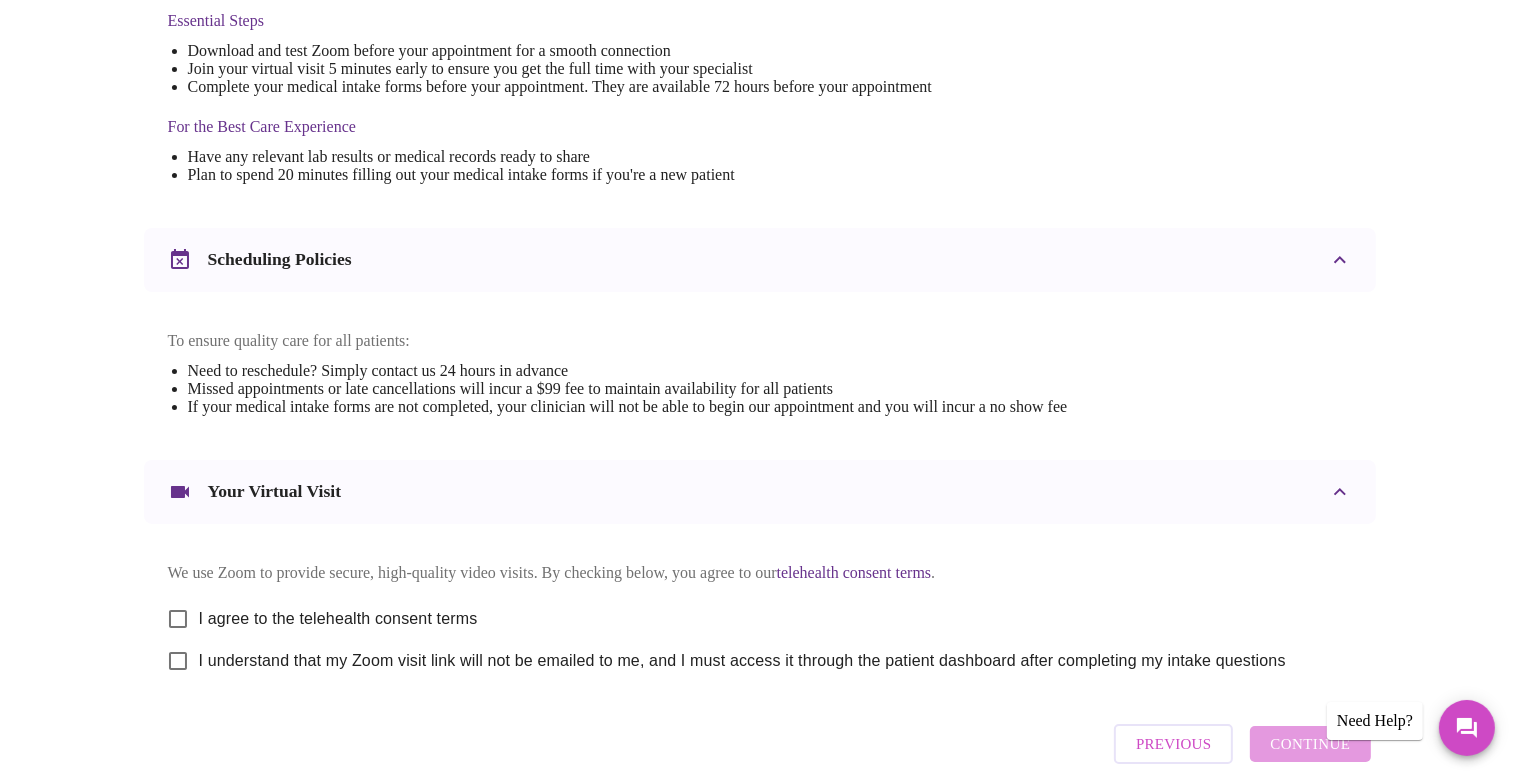 scroll, scrollTop: 651, scrollLeft: 0, axis: vertical 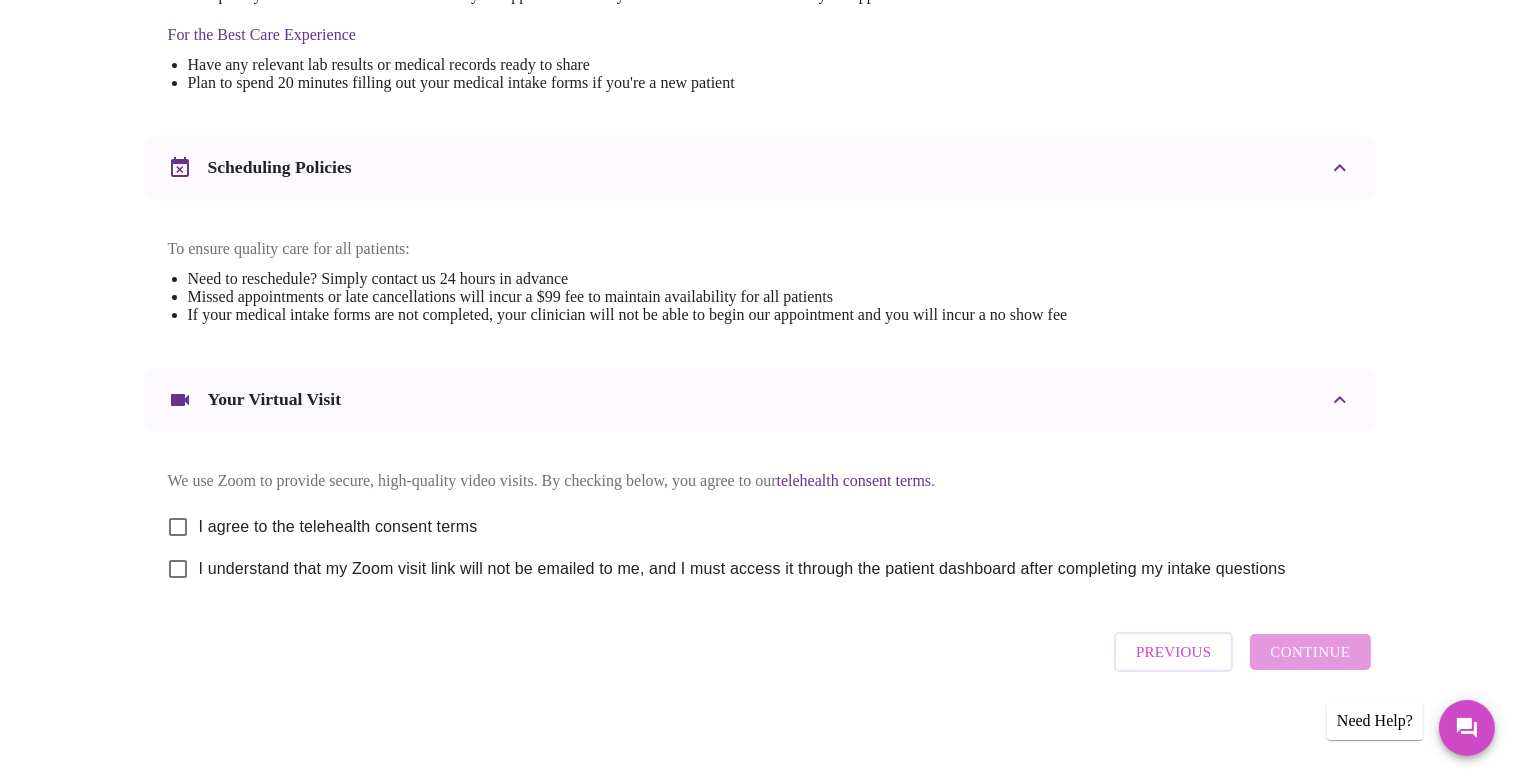 click on "I agree to the telehealth consent terms" at bounding box center (178, 527) 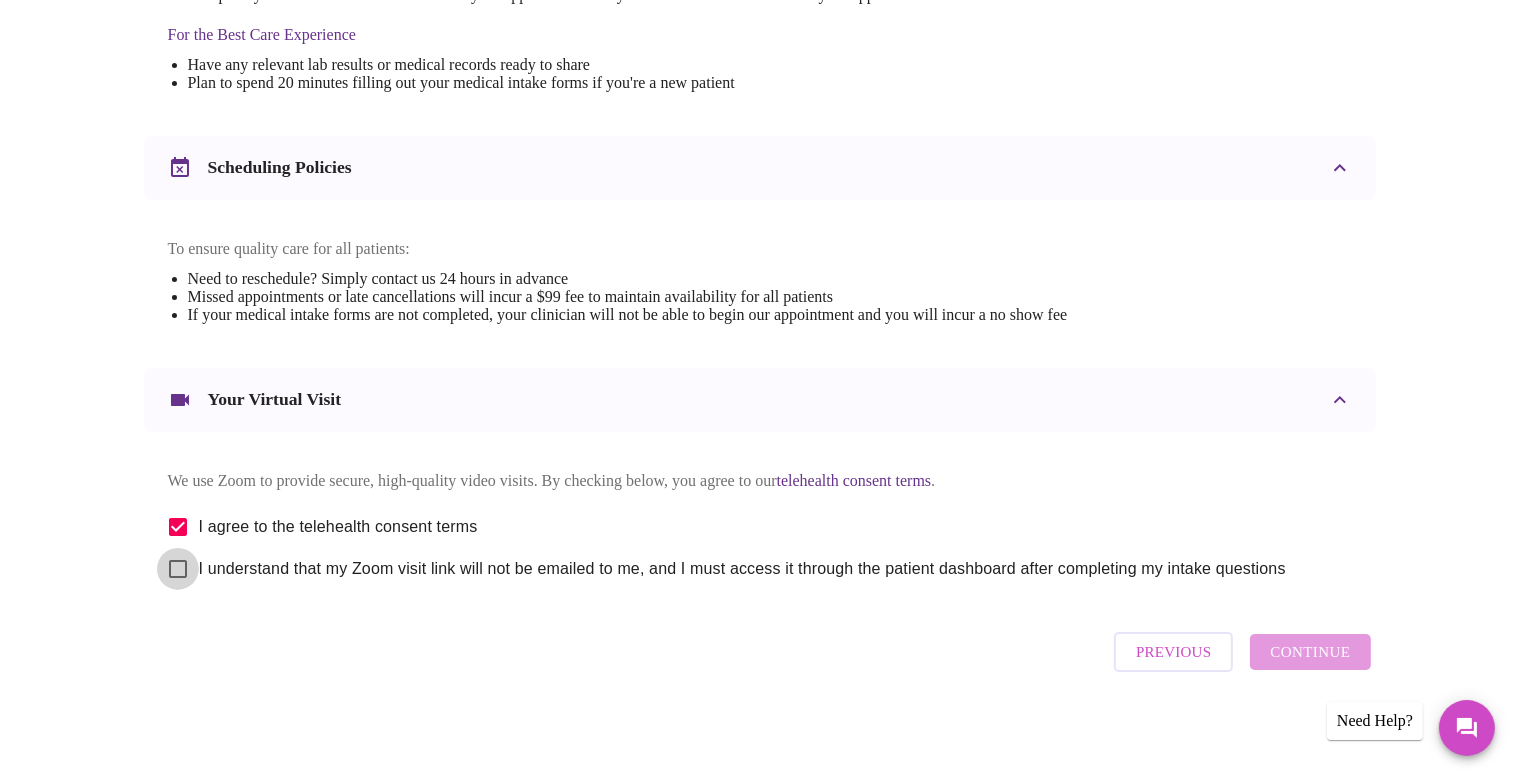 click on "I understand that my Zoom visit link will not be emailed to me, and I must access it through the patient dashboard after completing my intake questions" at bounding box center (178, 569) 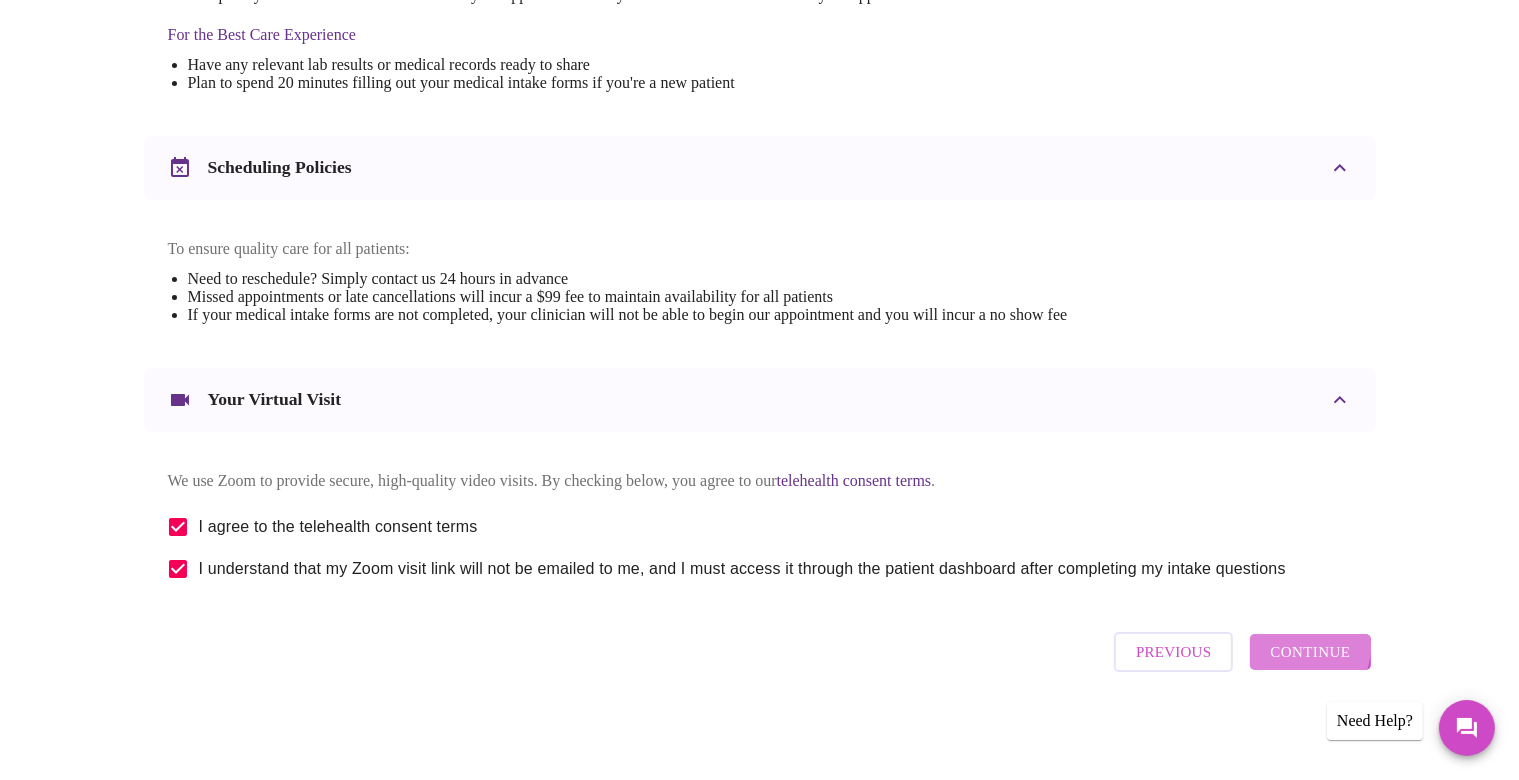 click on "Continue" at bounding box center [1310, 652] 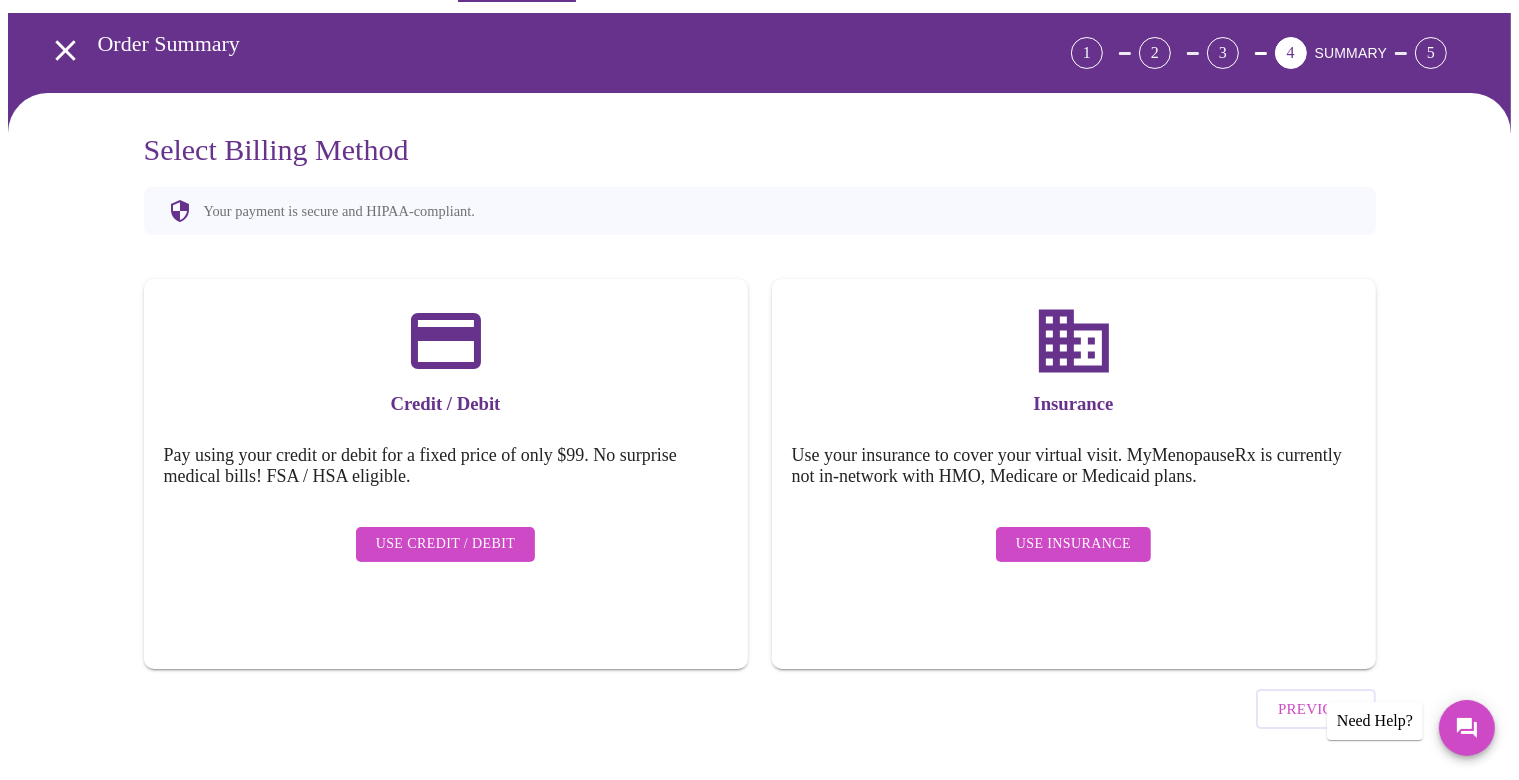 click on "Use Insurance" at bounding box center (1073, 544) 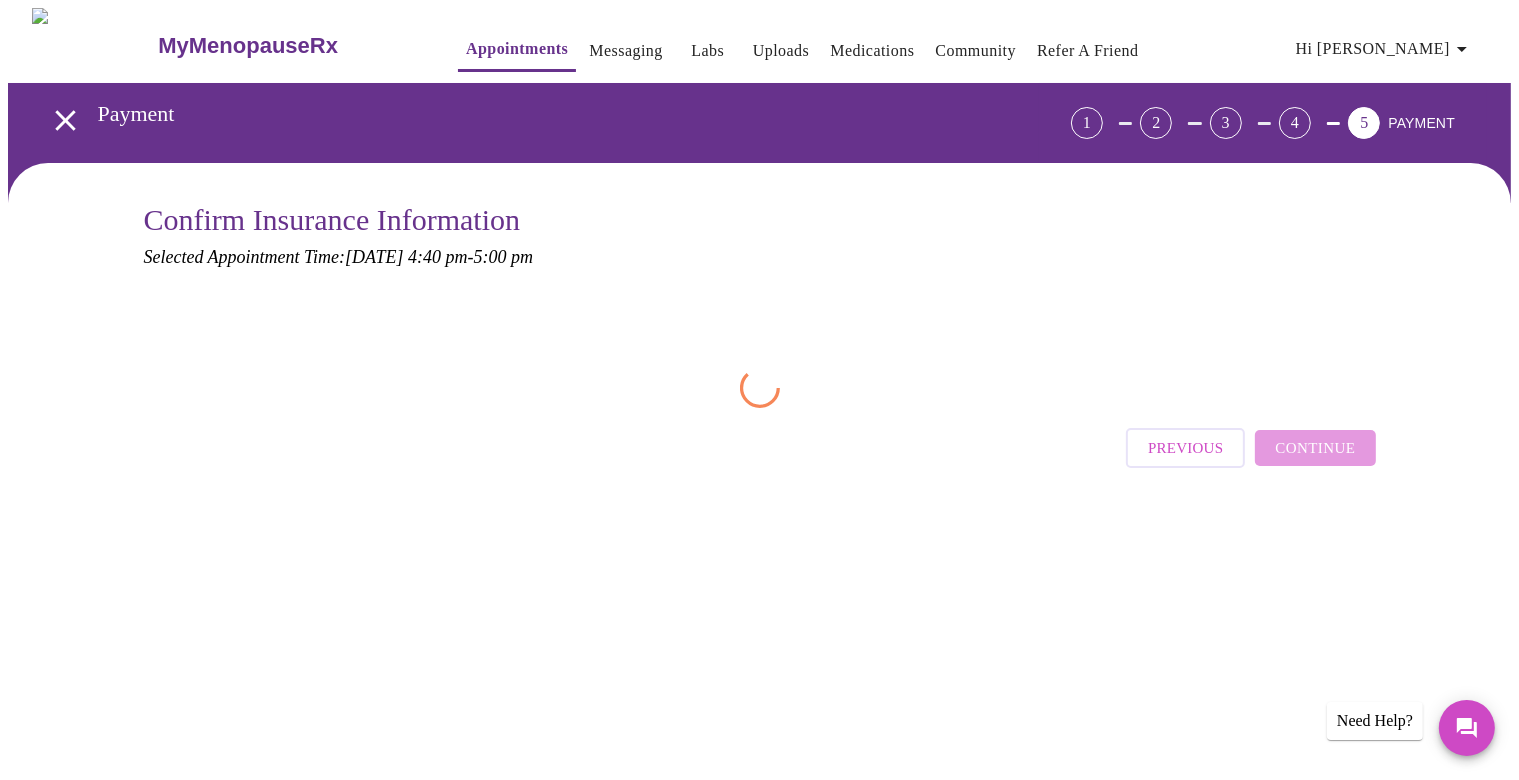 scroll, scrollTop: 0, scrollLeft: 0, axis: both 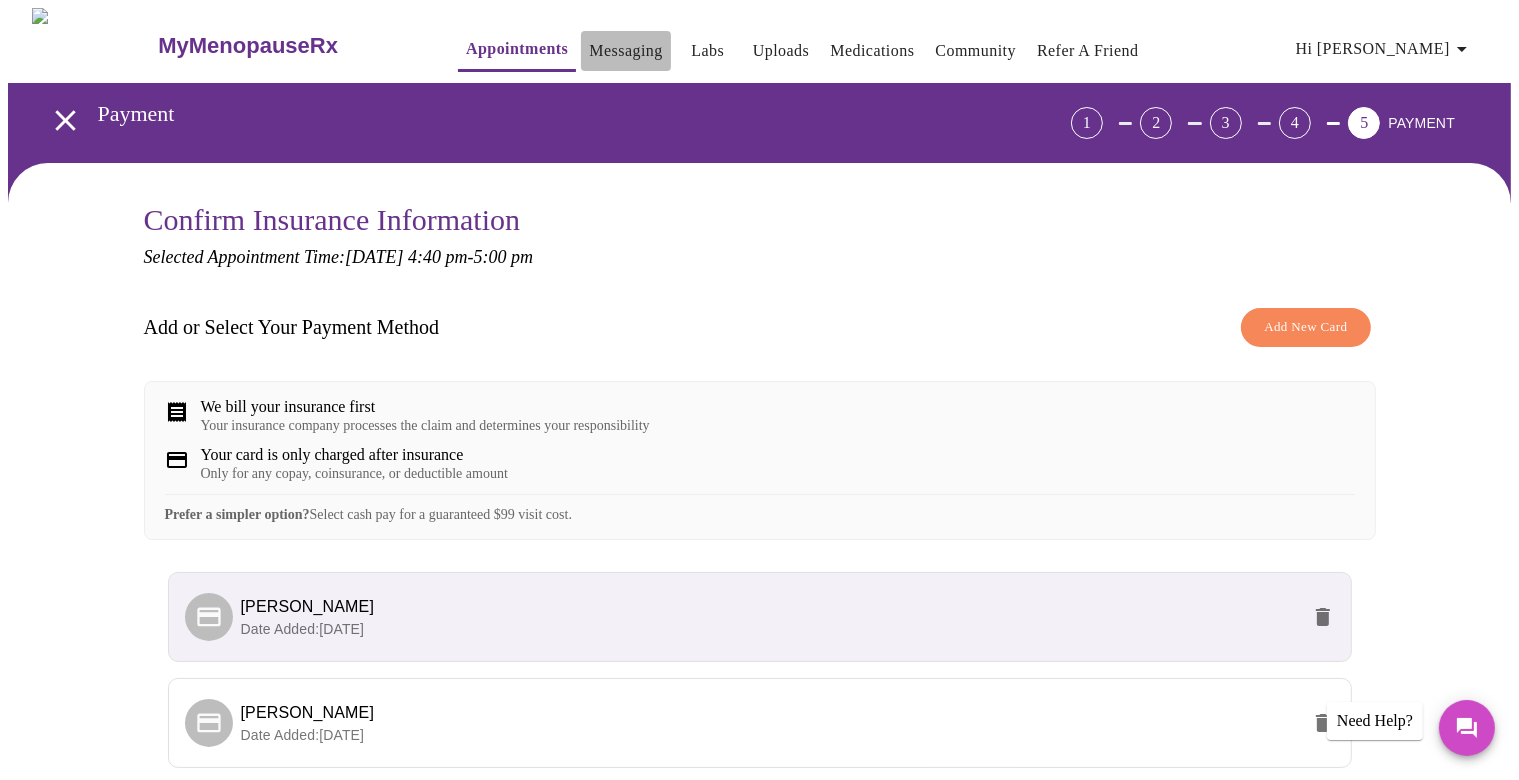 click on "Messaging" at bounding box center (625, 51) 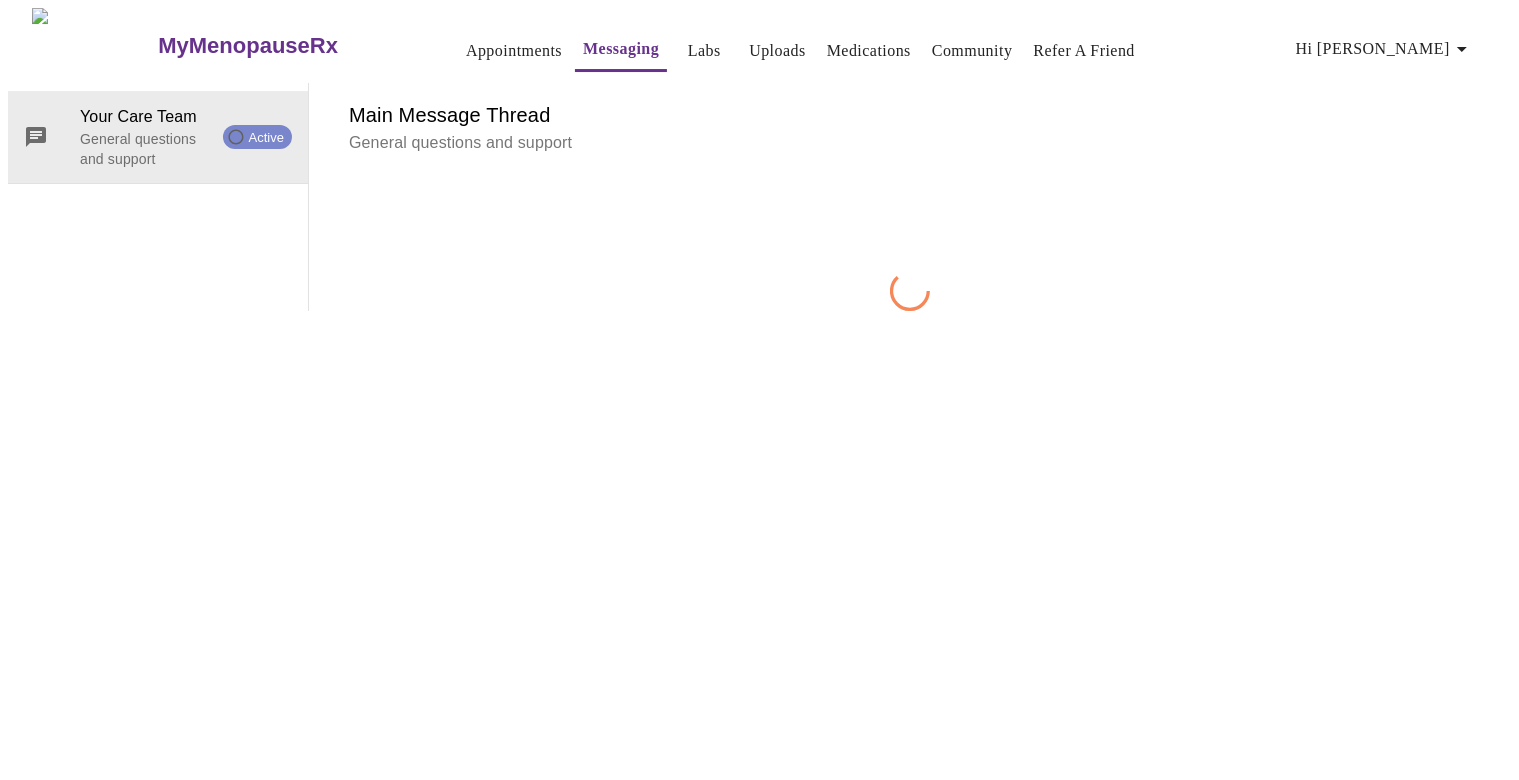 scroll, scrollTop: 75, scrollLeft: 0, axis: vertical 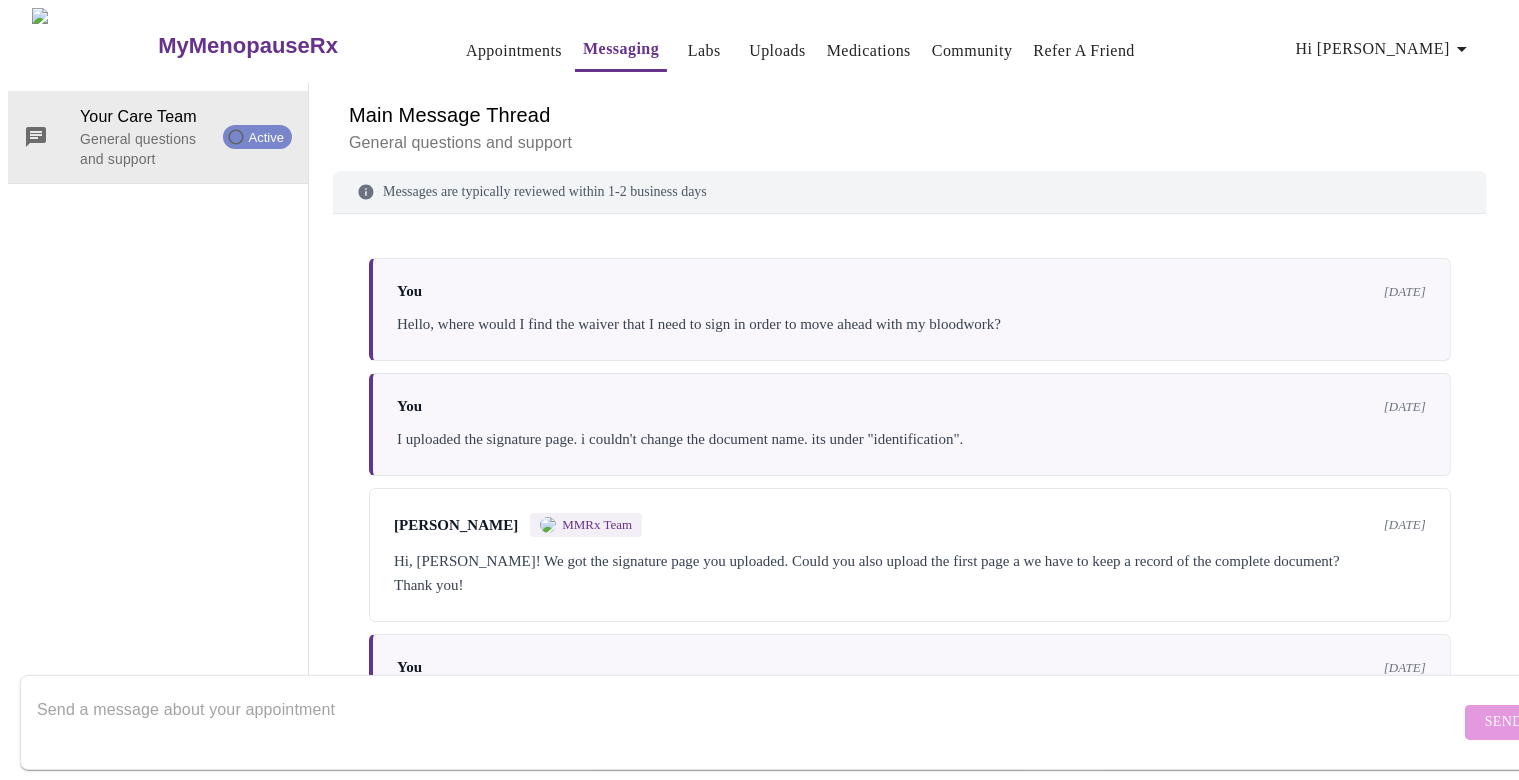 click on "Labs" at bounding box center (704, 51) 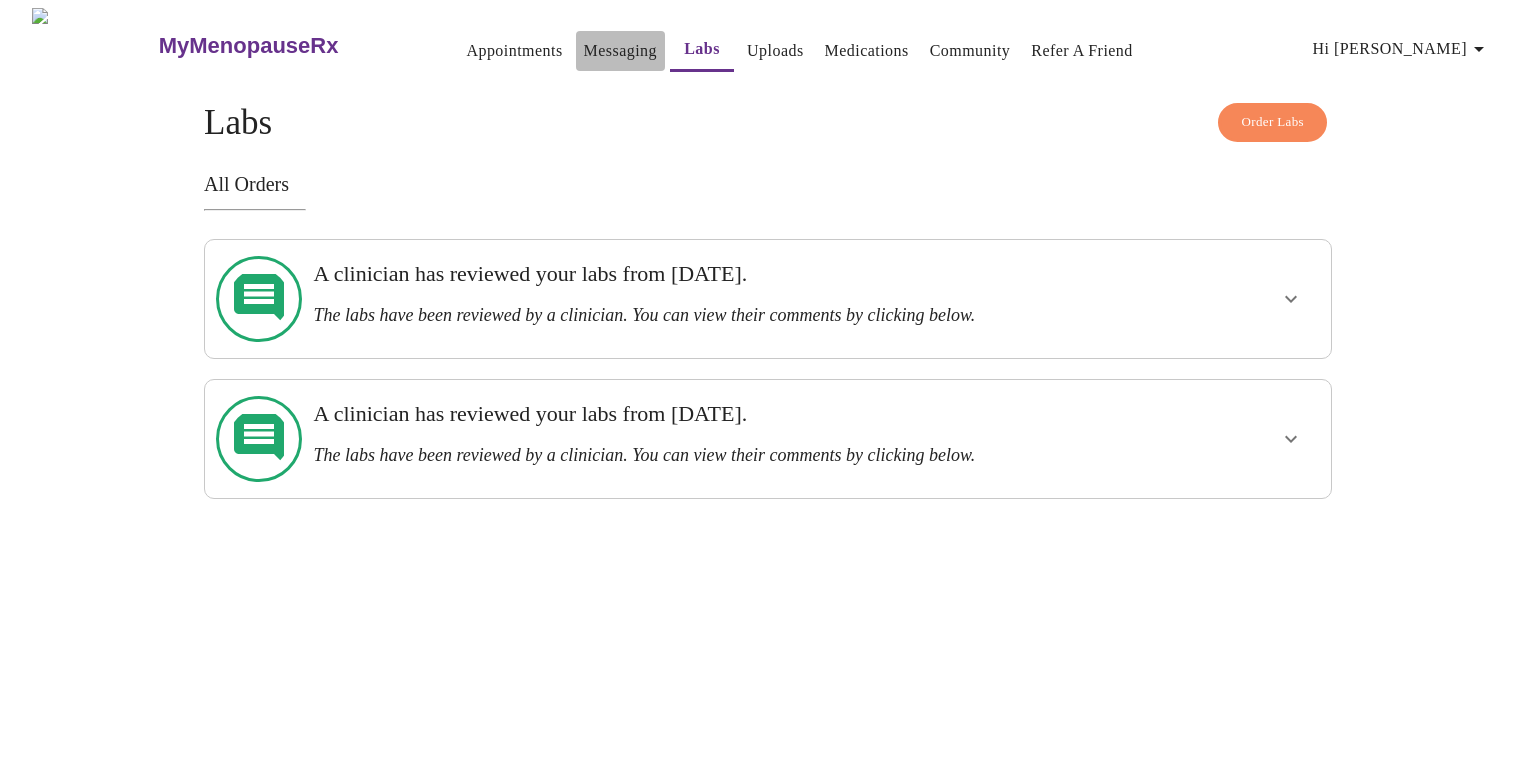 click on "Messaging" at bounding box center (620, 51) 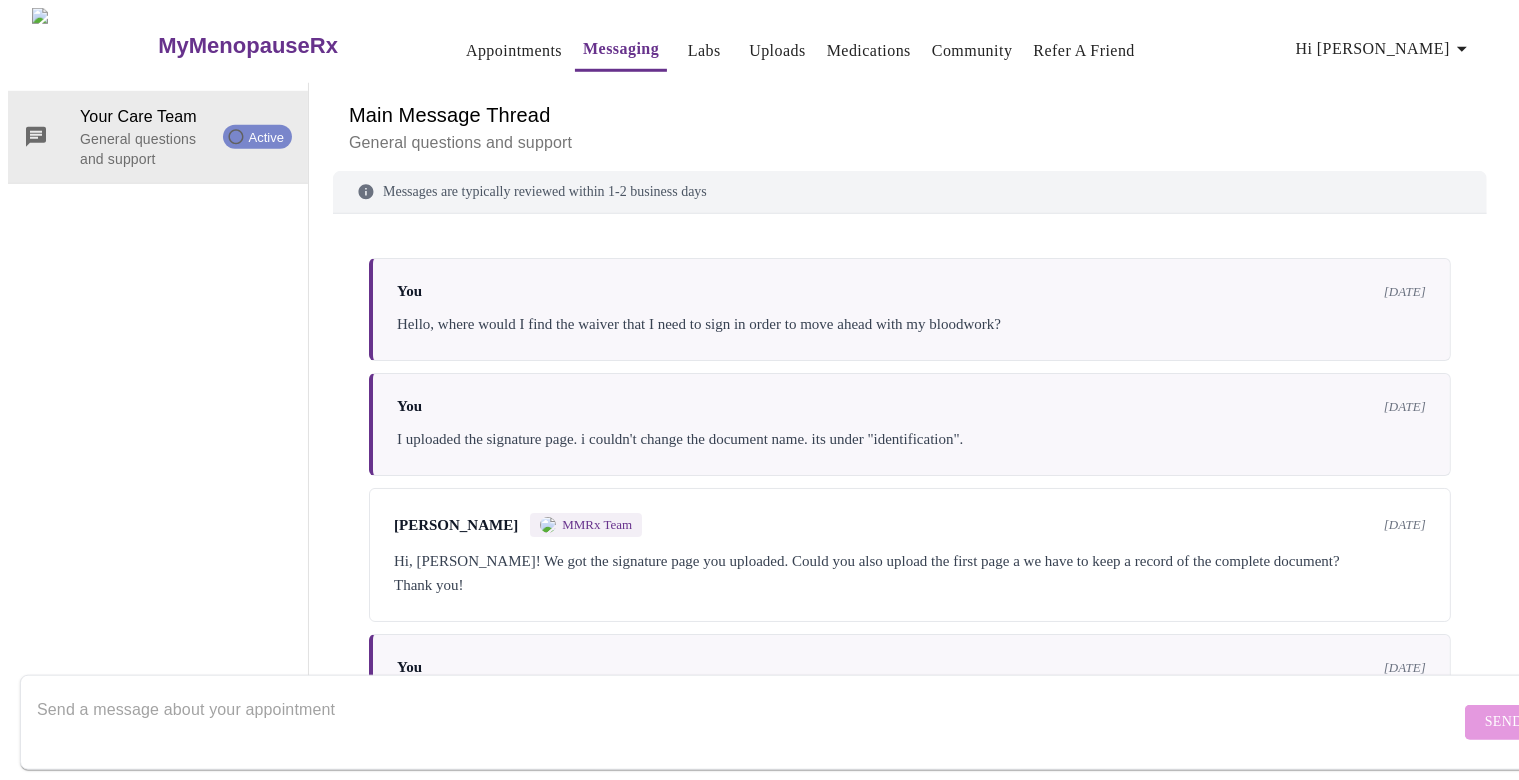 scroll, scrollTop: 75, scrollLeft: 0, axis: vertical 